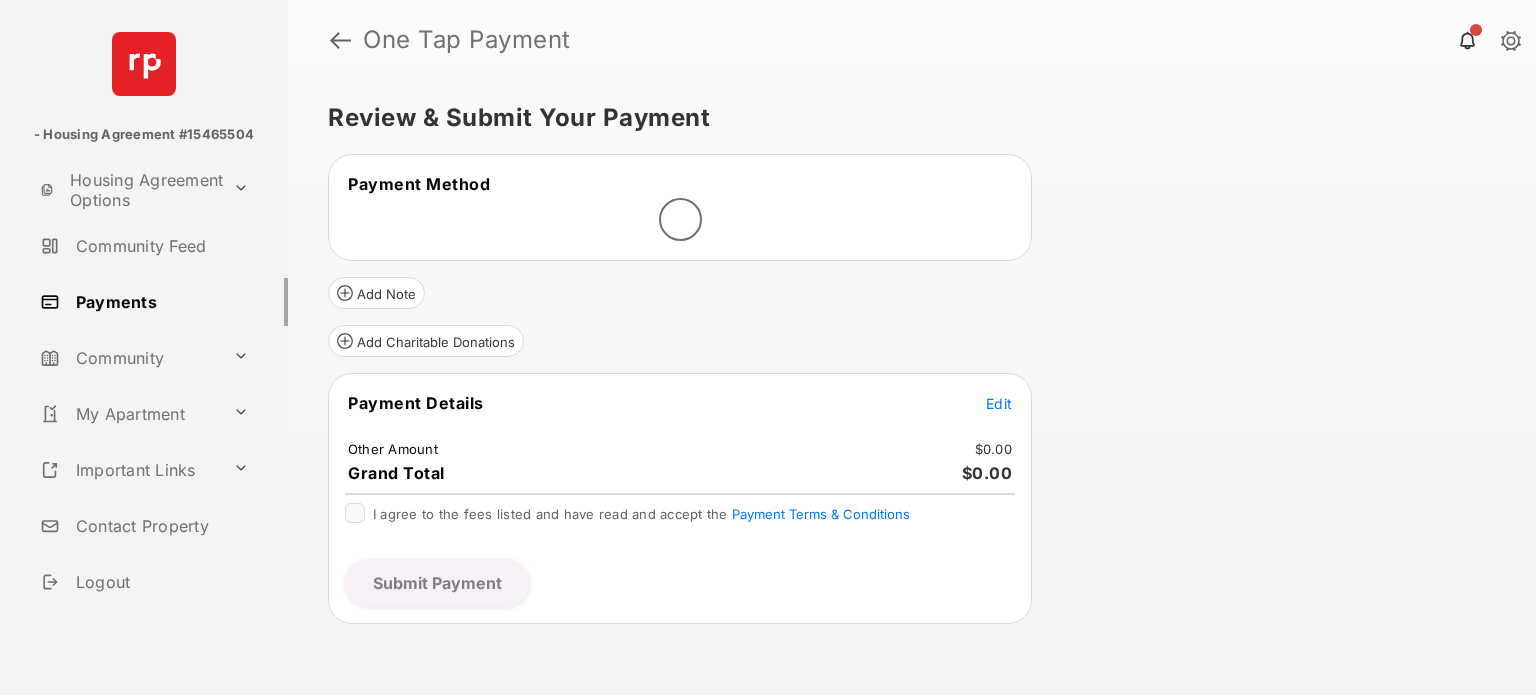 scroll, scrollTop: 0, scrollLeft: 0, axis: both 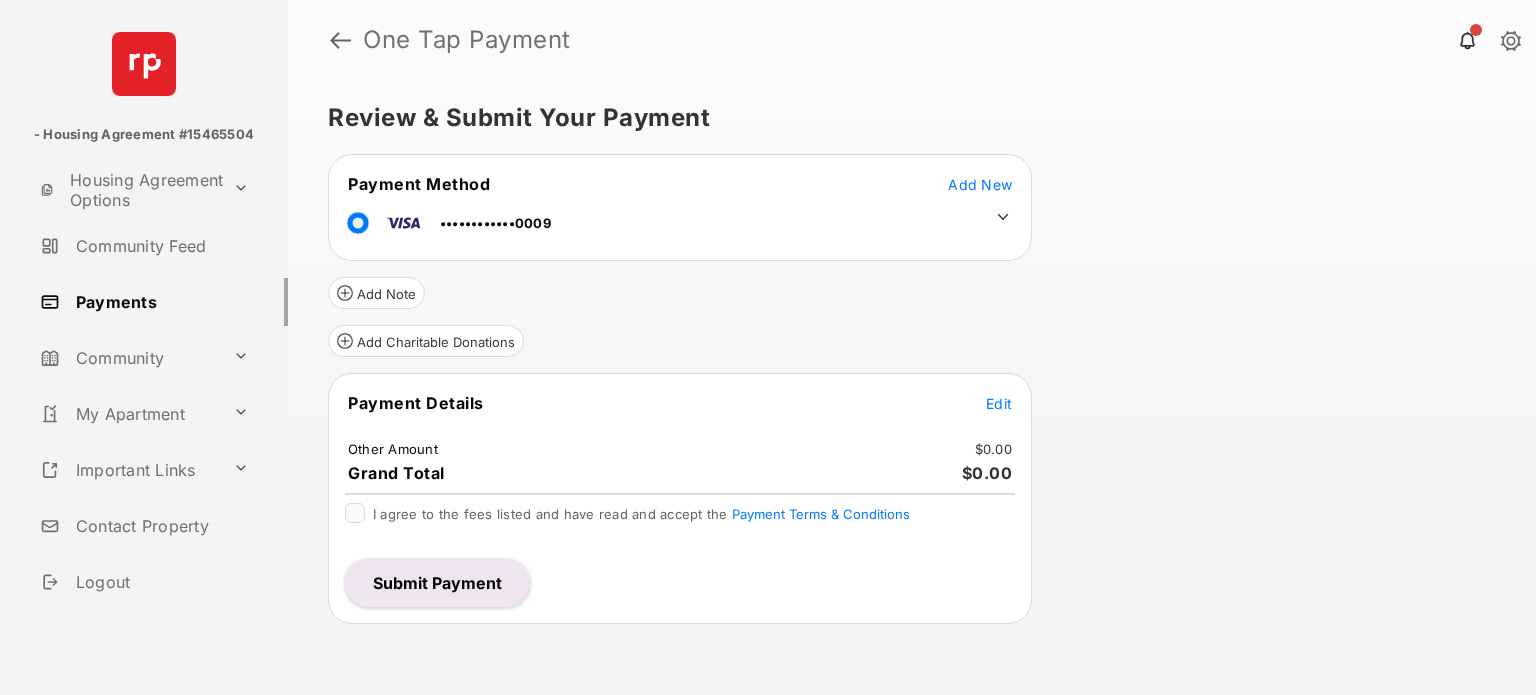 click on "Payment Method Add New ••••••••••••0009" at bounding box center [680, 207] 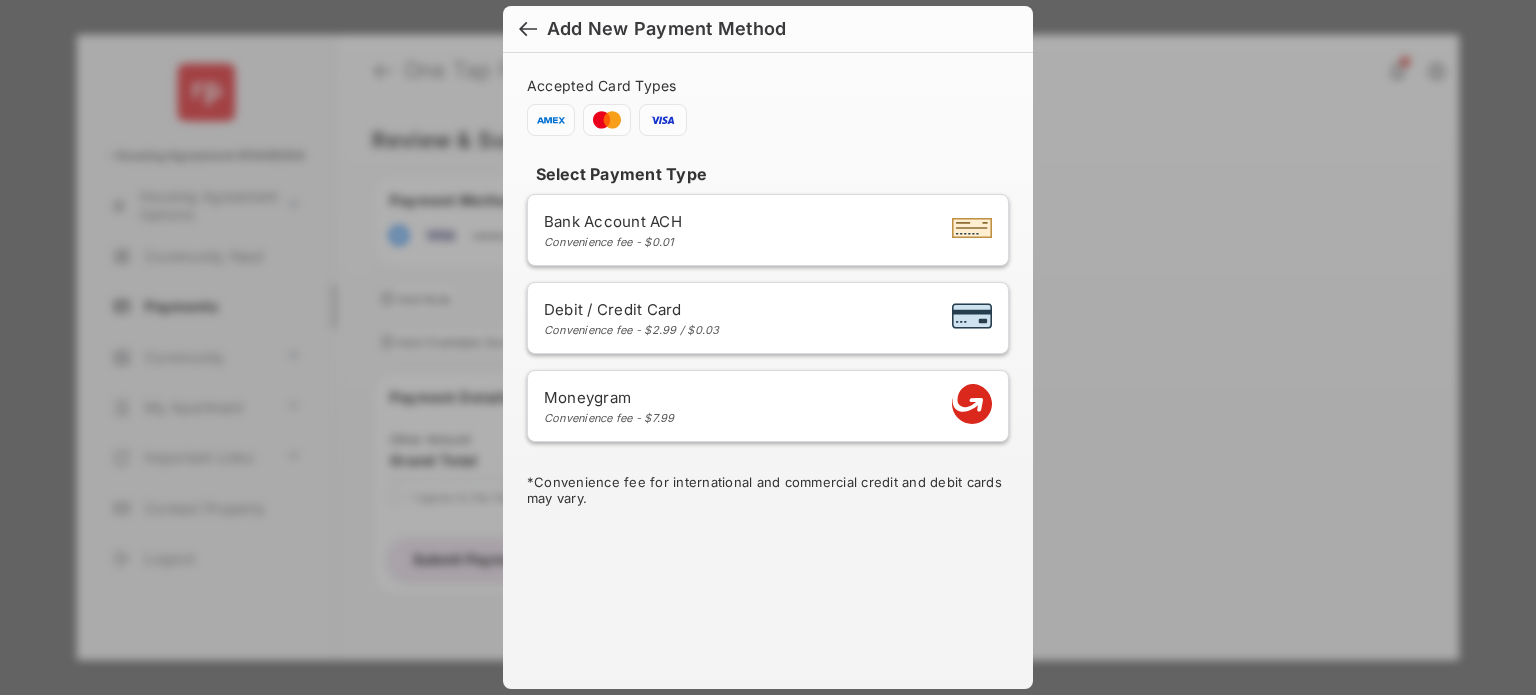 click at bounding box center (528, 31) 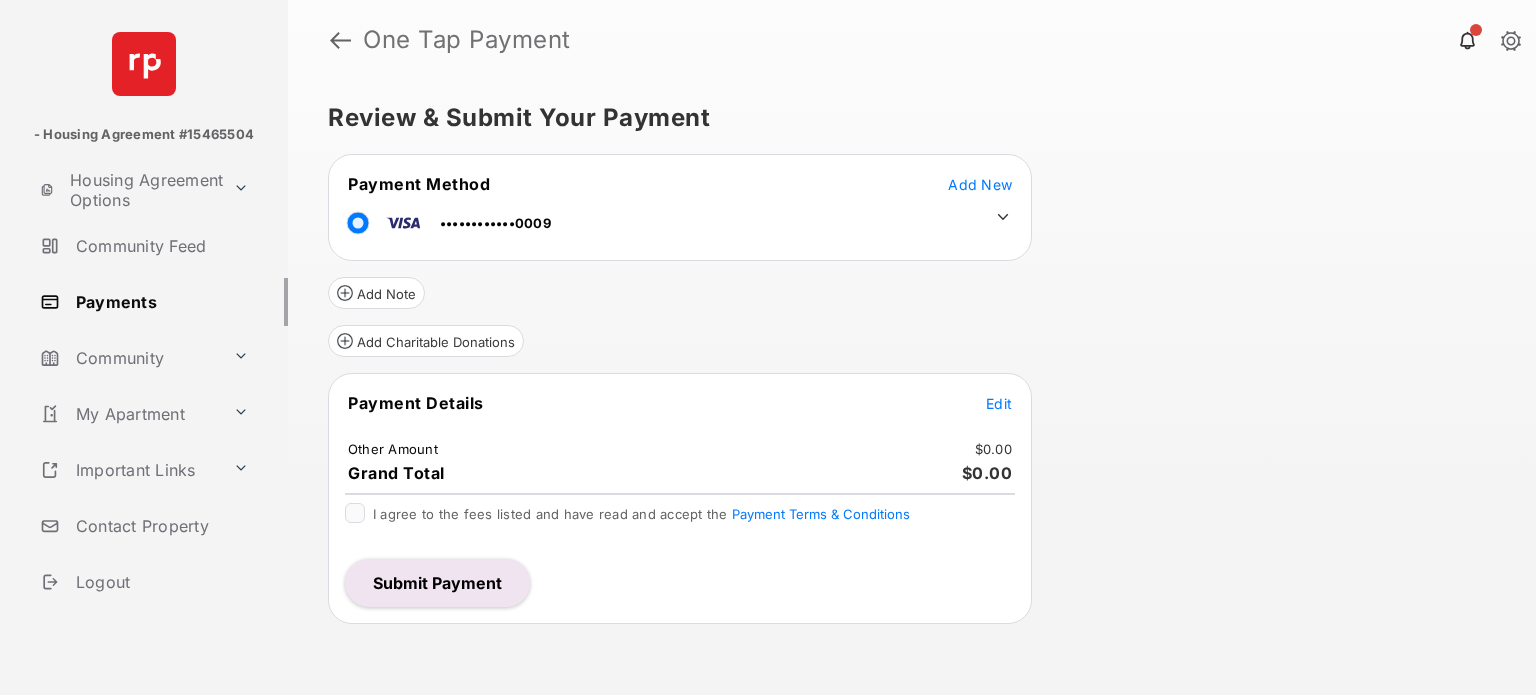click 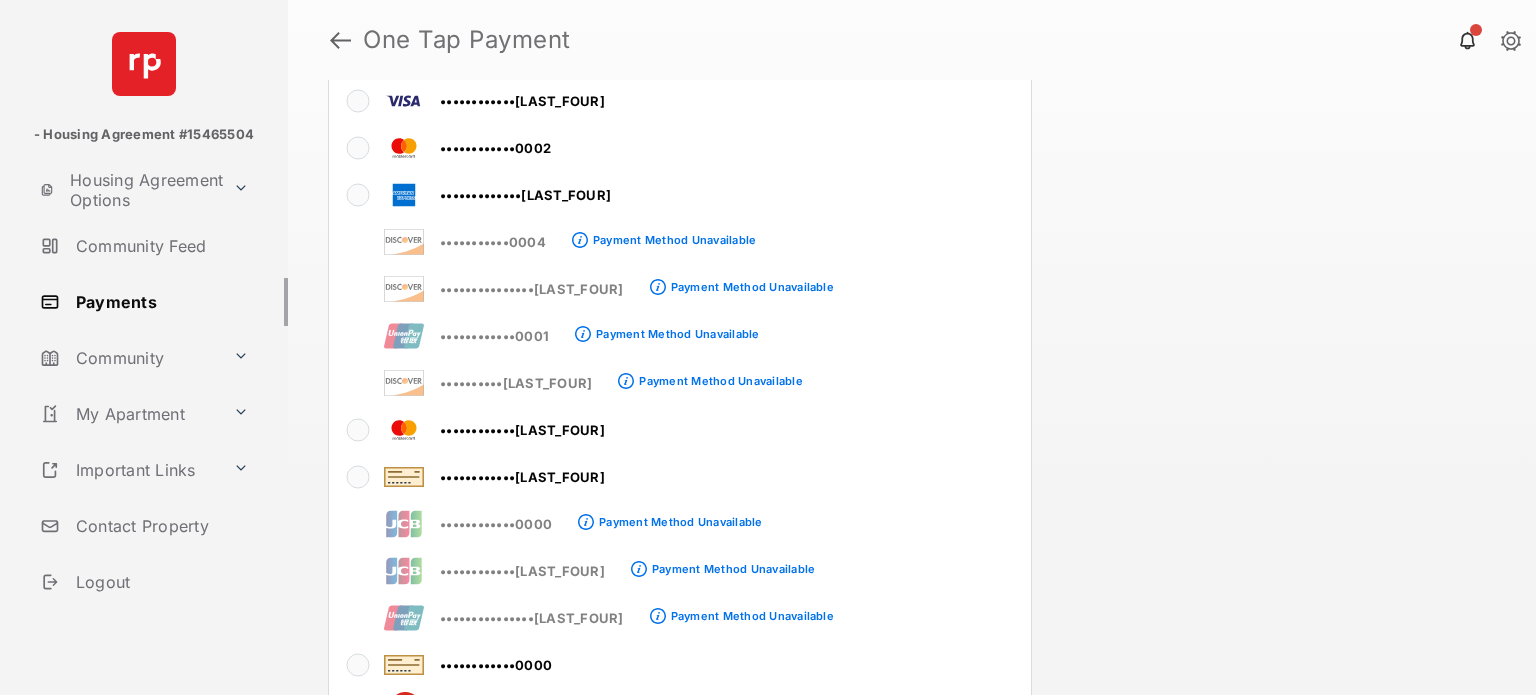 scroll, scrollTop: 364, scrollLeft: 0, axis: vertical 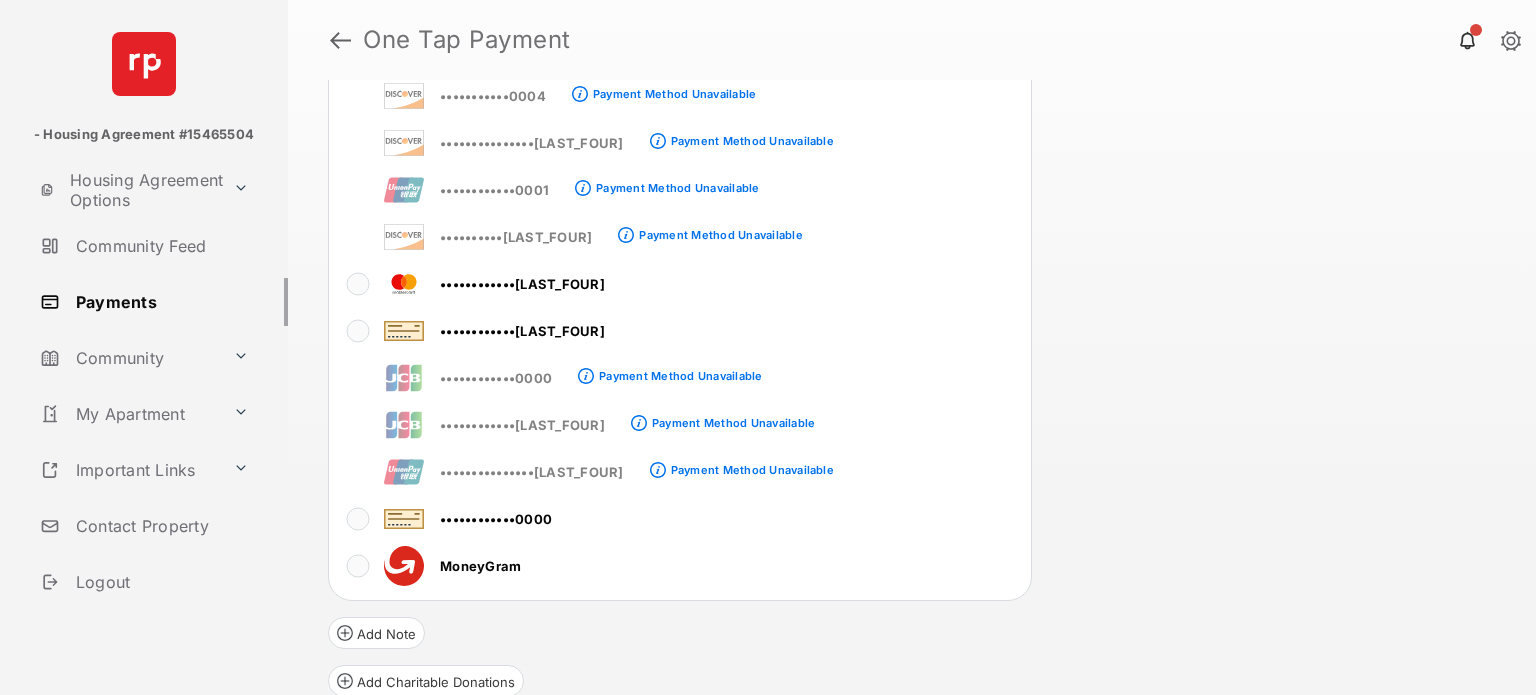 click on "•••••••••••••••0021" at bounding box center [503, 468] 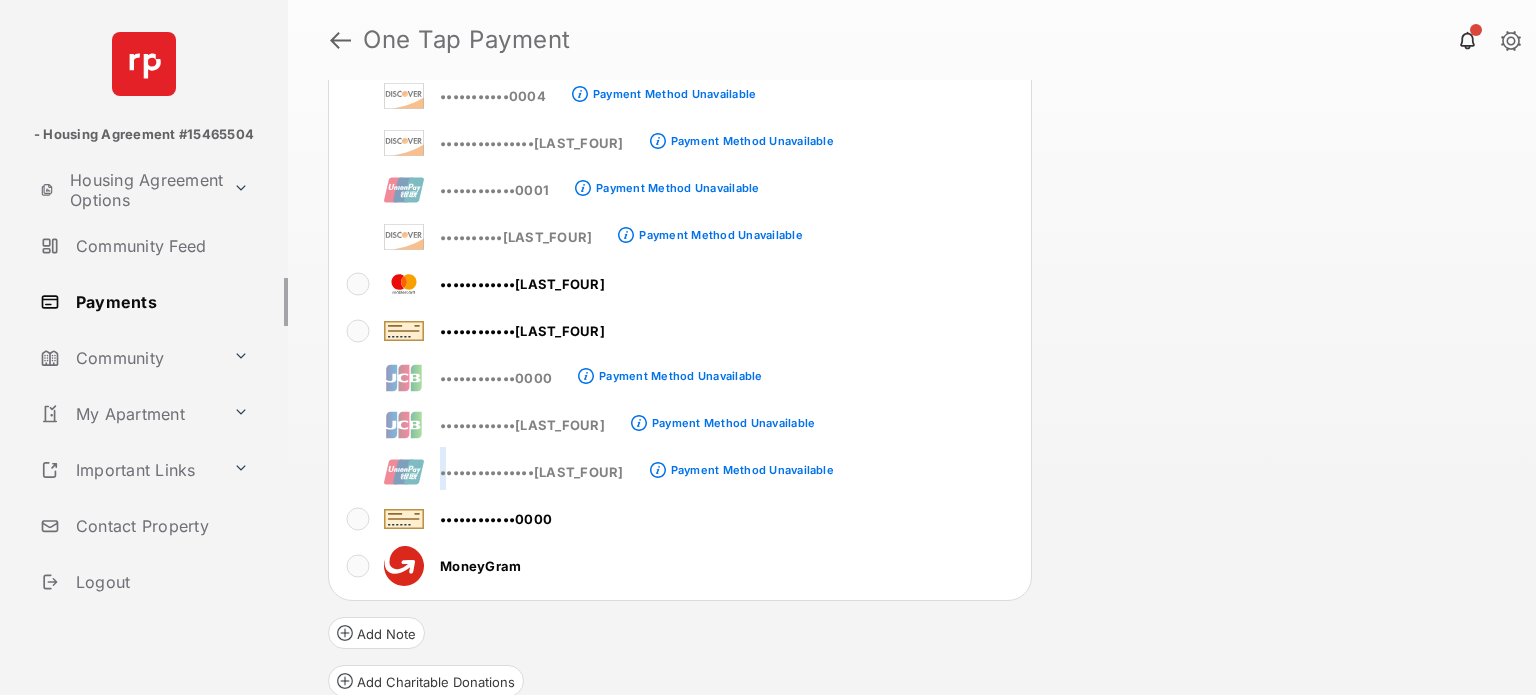 click on "•••••••••••••••0021" at bounding box center [503, 468] 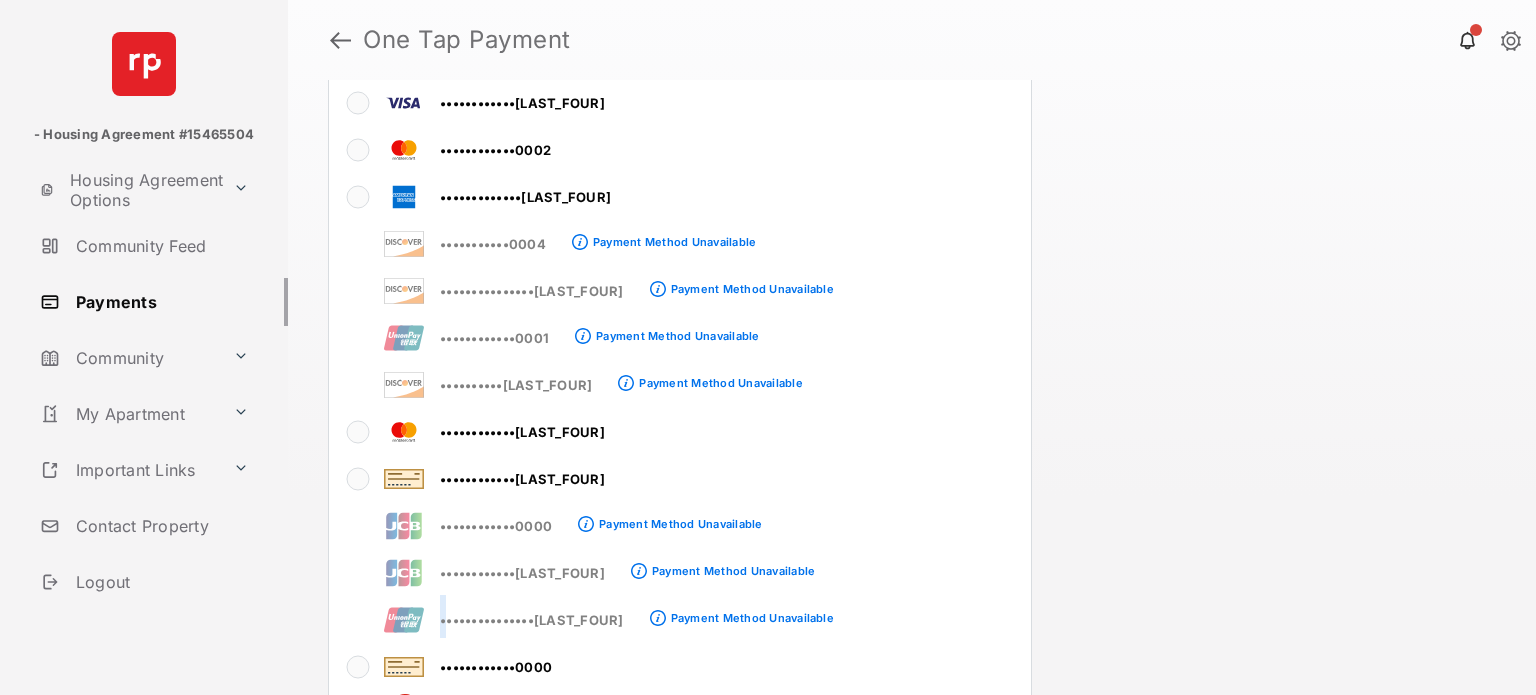 scroll, scrollTop: 0, scrollLeft: 0, axis: both 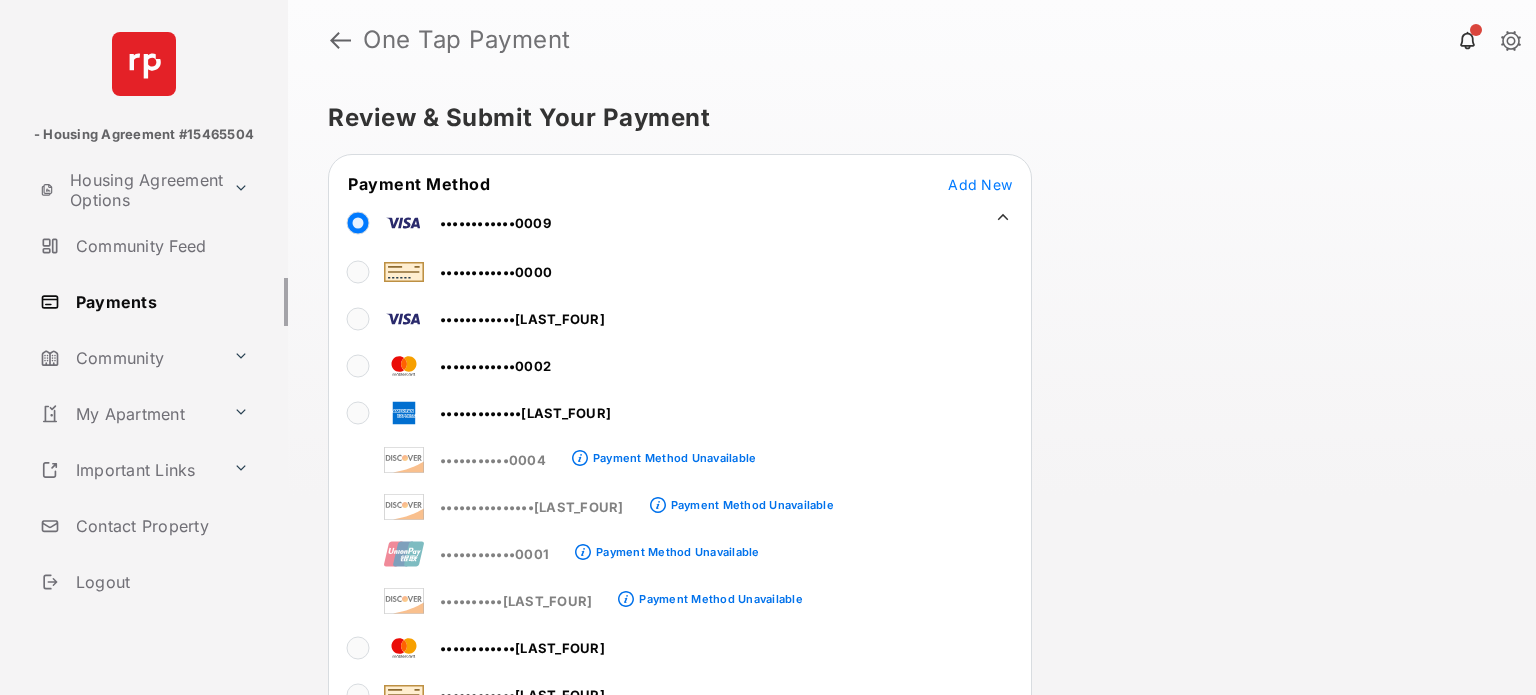 click on "Add New" at bounding box center (980, 184) 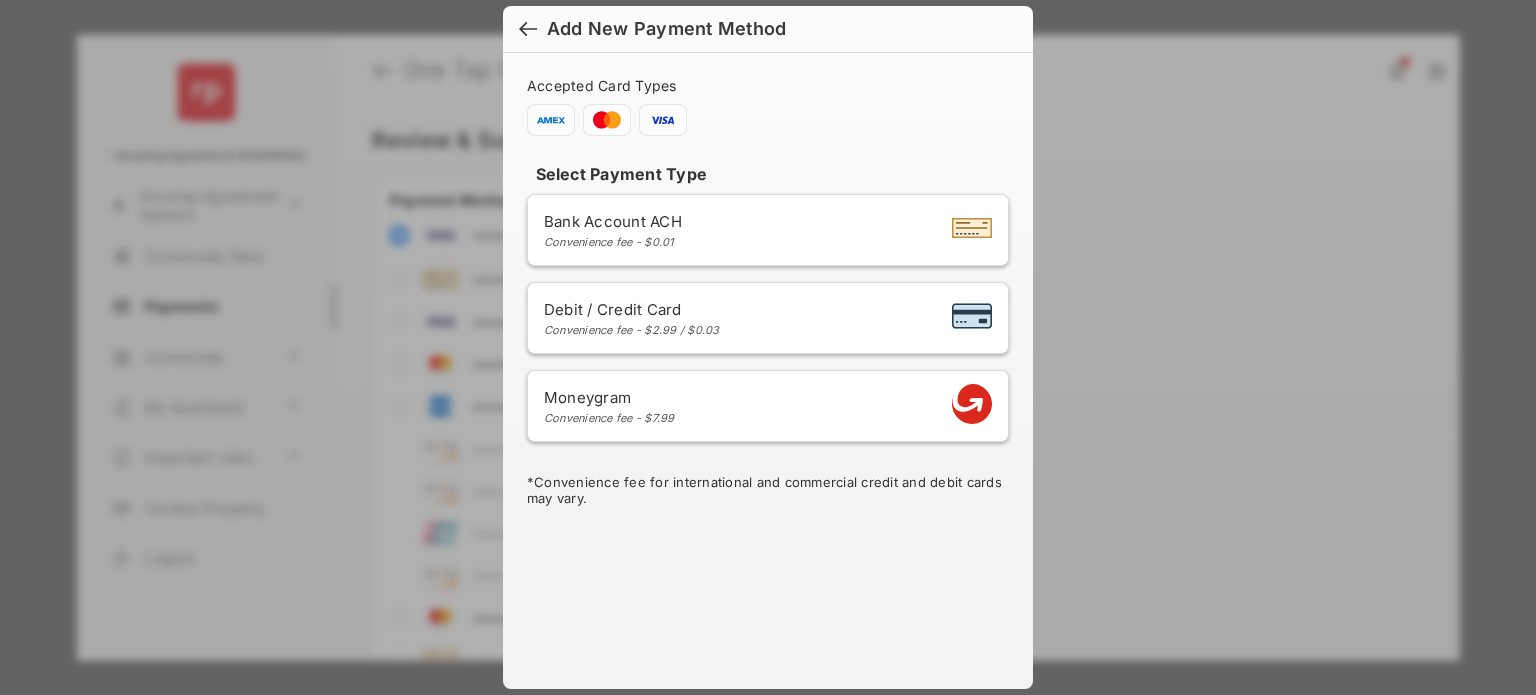 click on "Debit / Credit Card Convenience fee - $2.99 / $0.03" at bounding box center [768, 318] 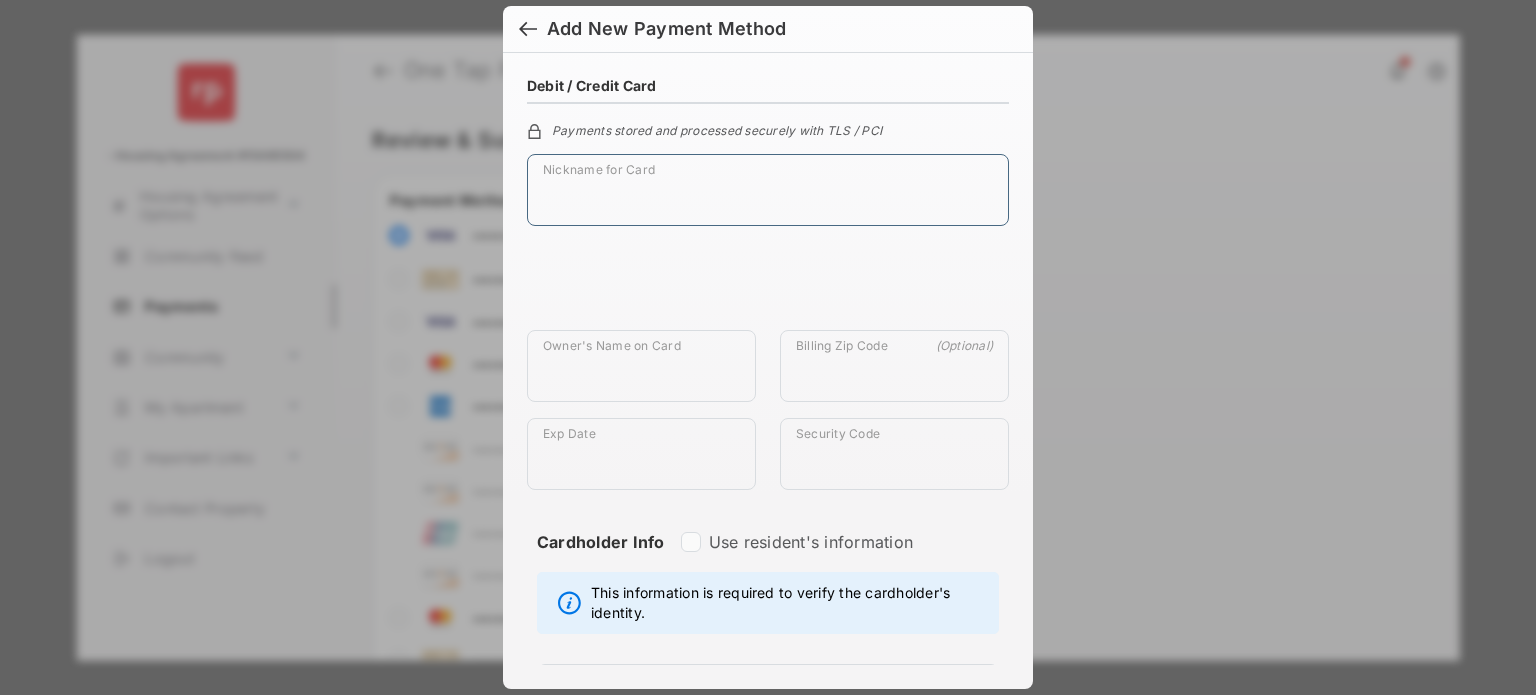 click on "Nickname for Card" at bounding box center (768, 190) 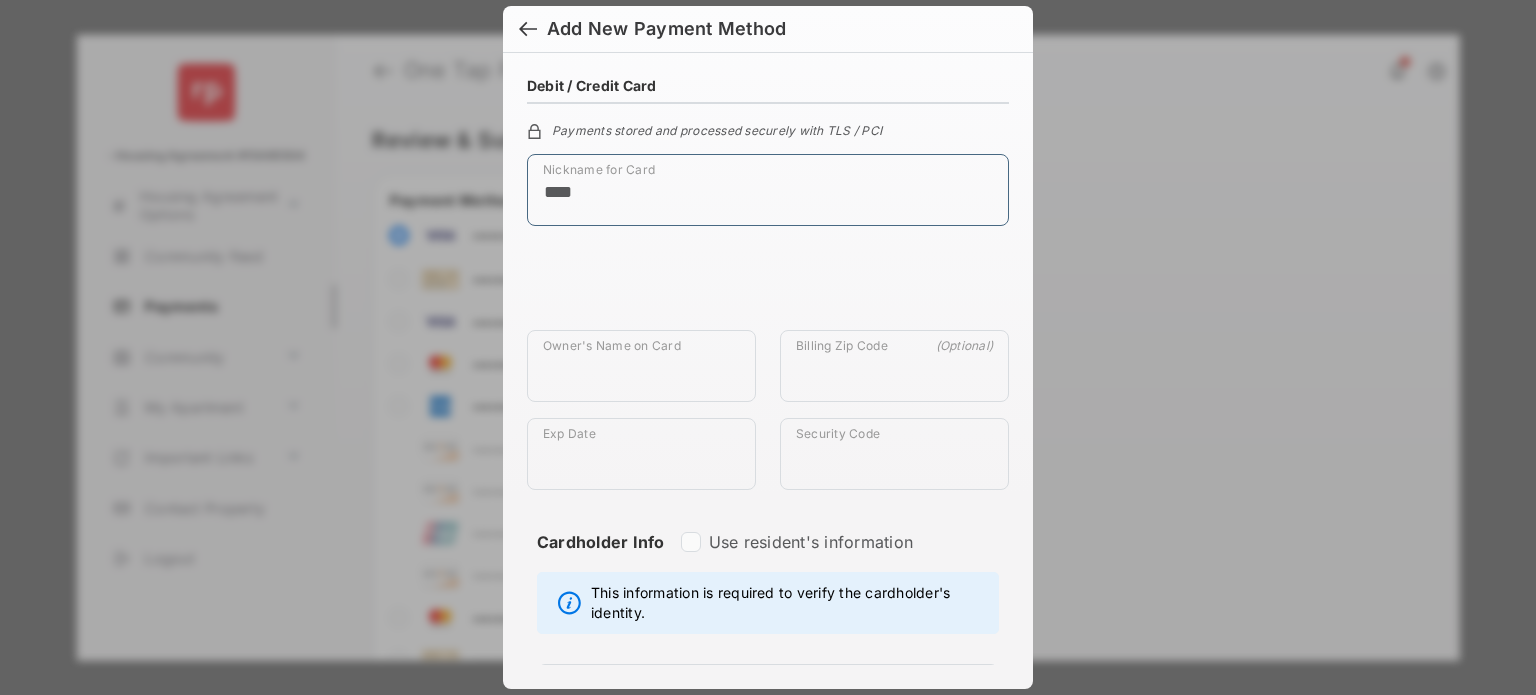type on "****" 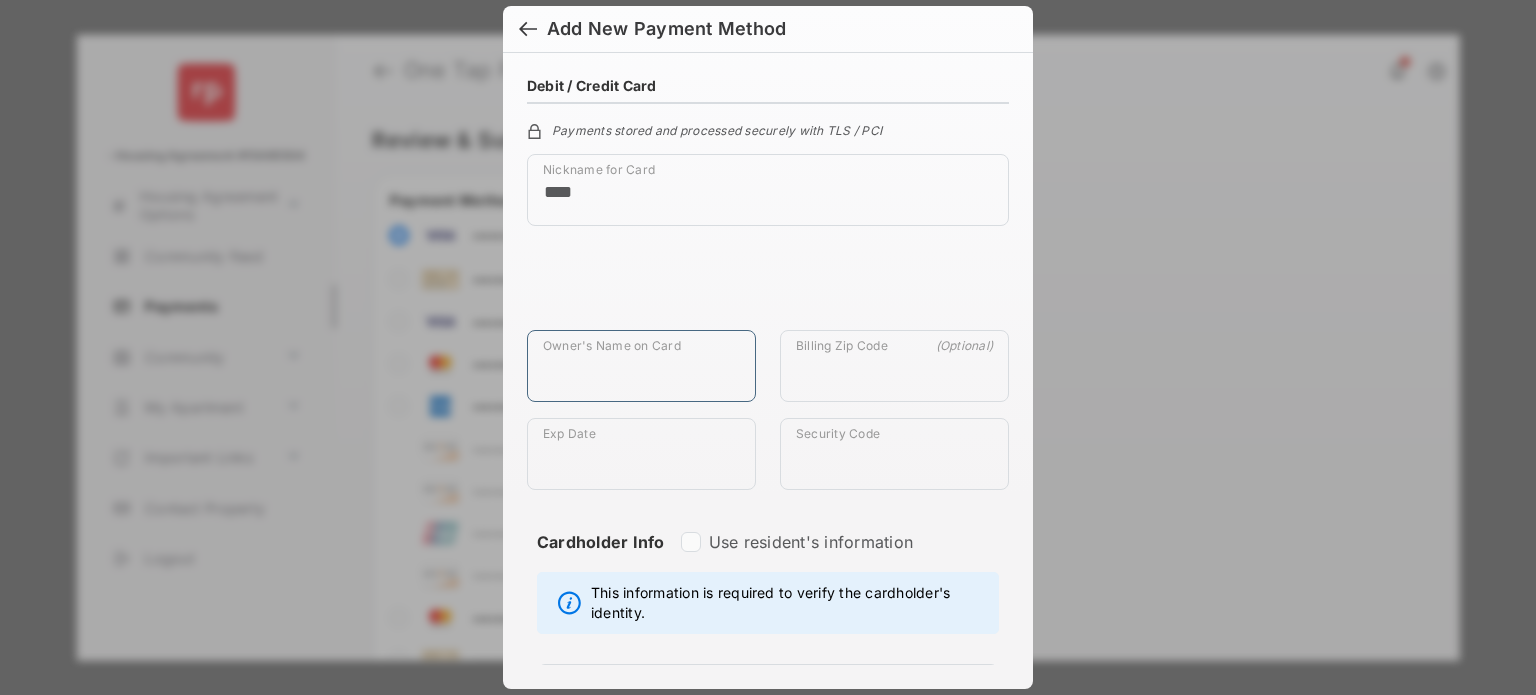 click on "Owner's Name on Card" at bounding box center [641, 366] 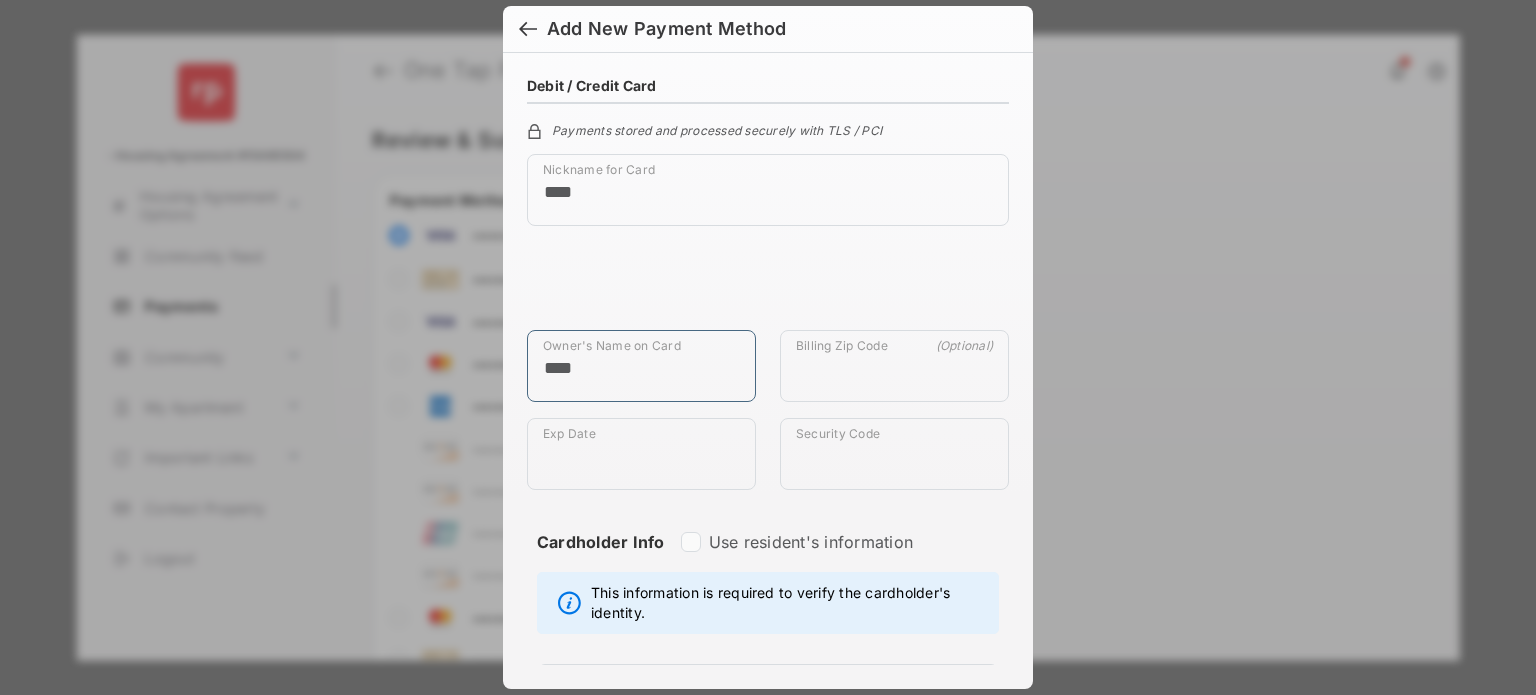 type on "****" 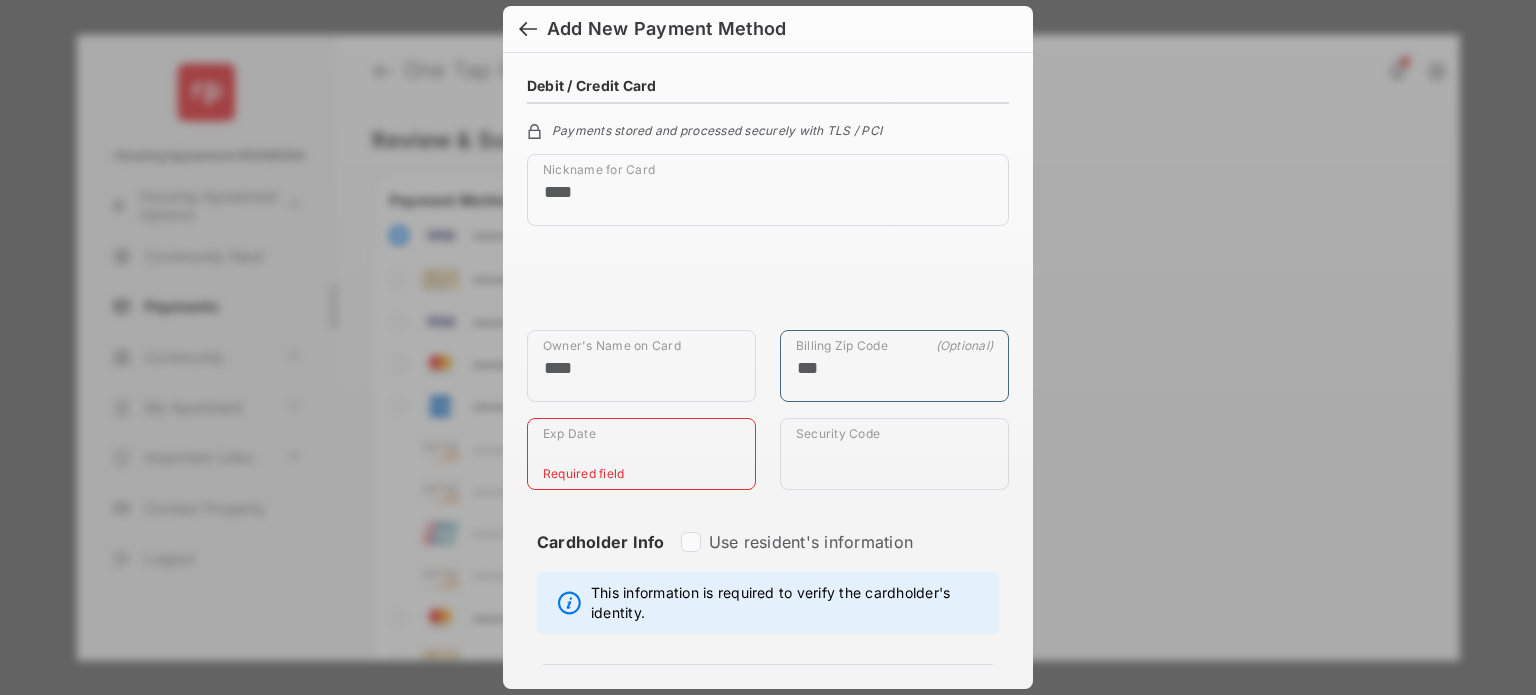 click on "***" at bounding box center [894, 366] 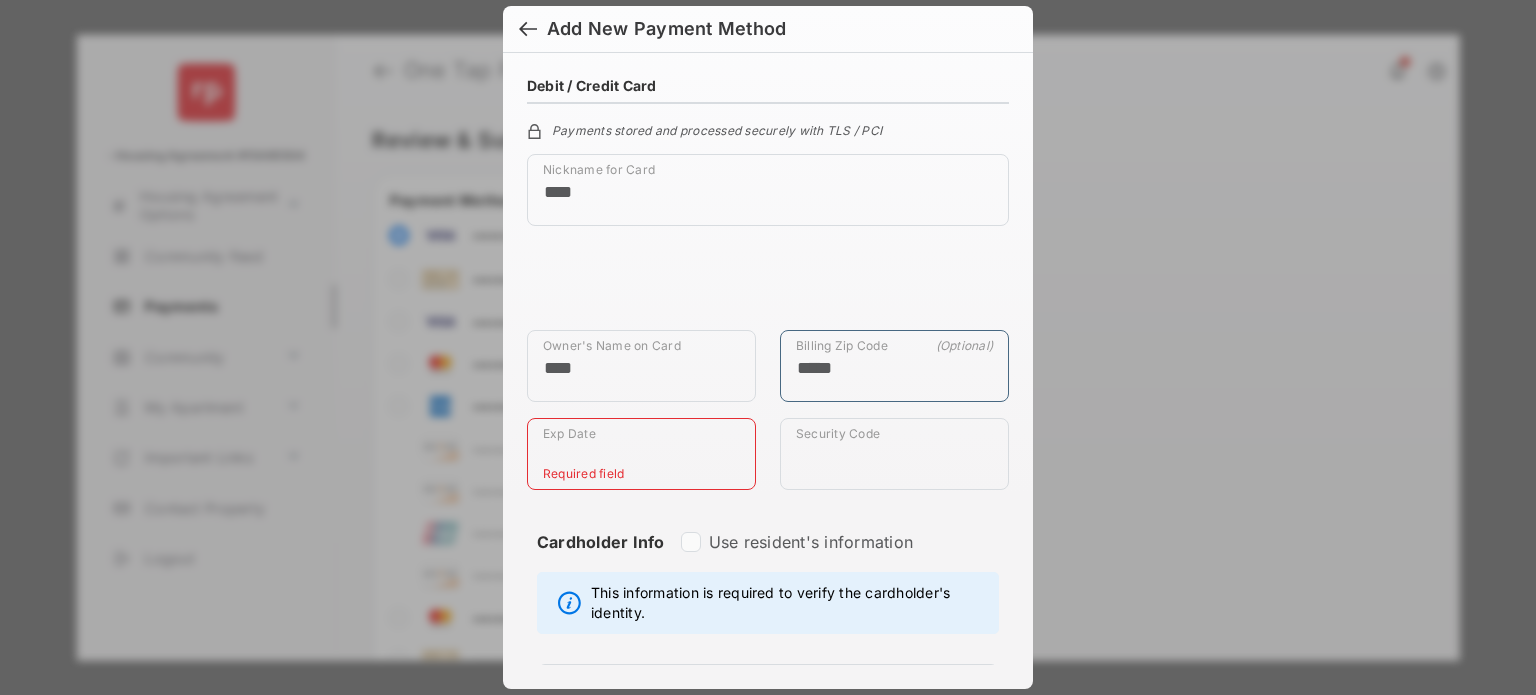 type on "*****" 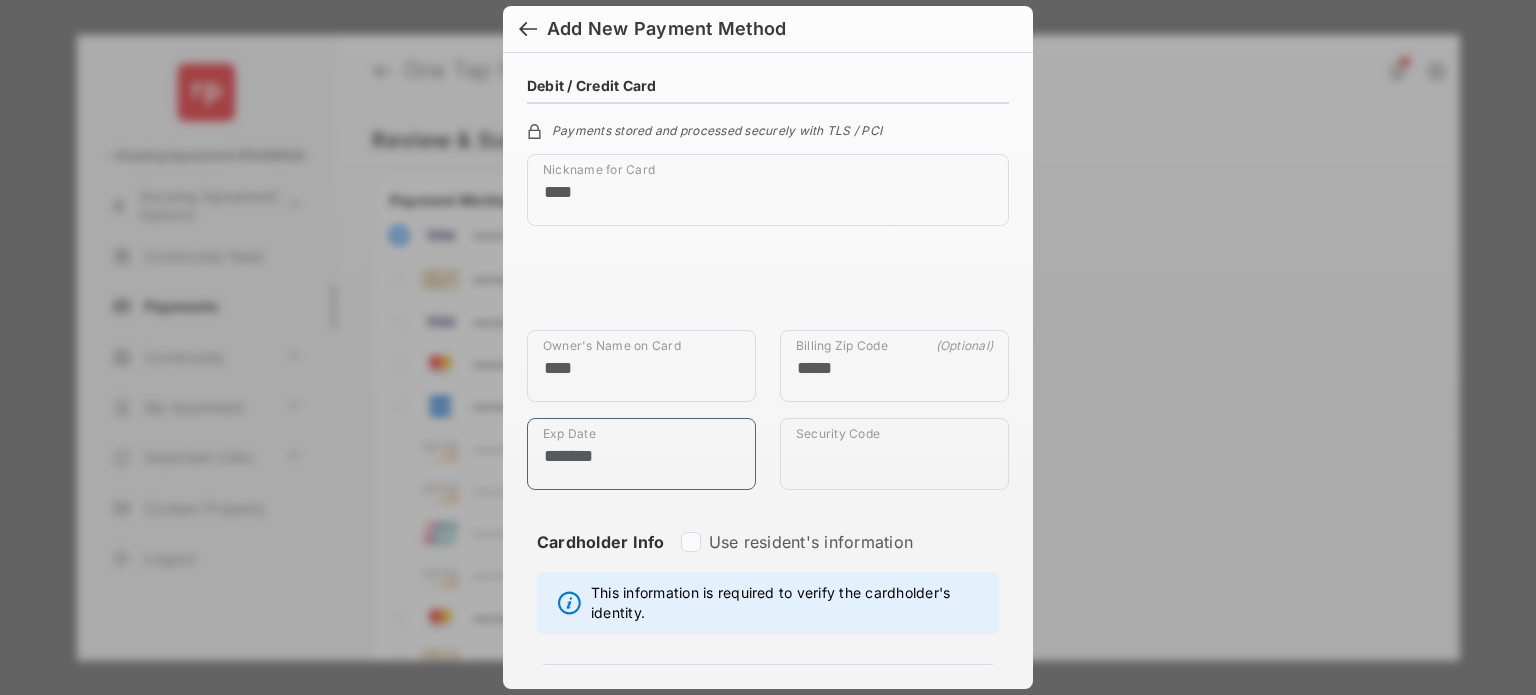 type on "*******" 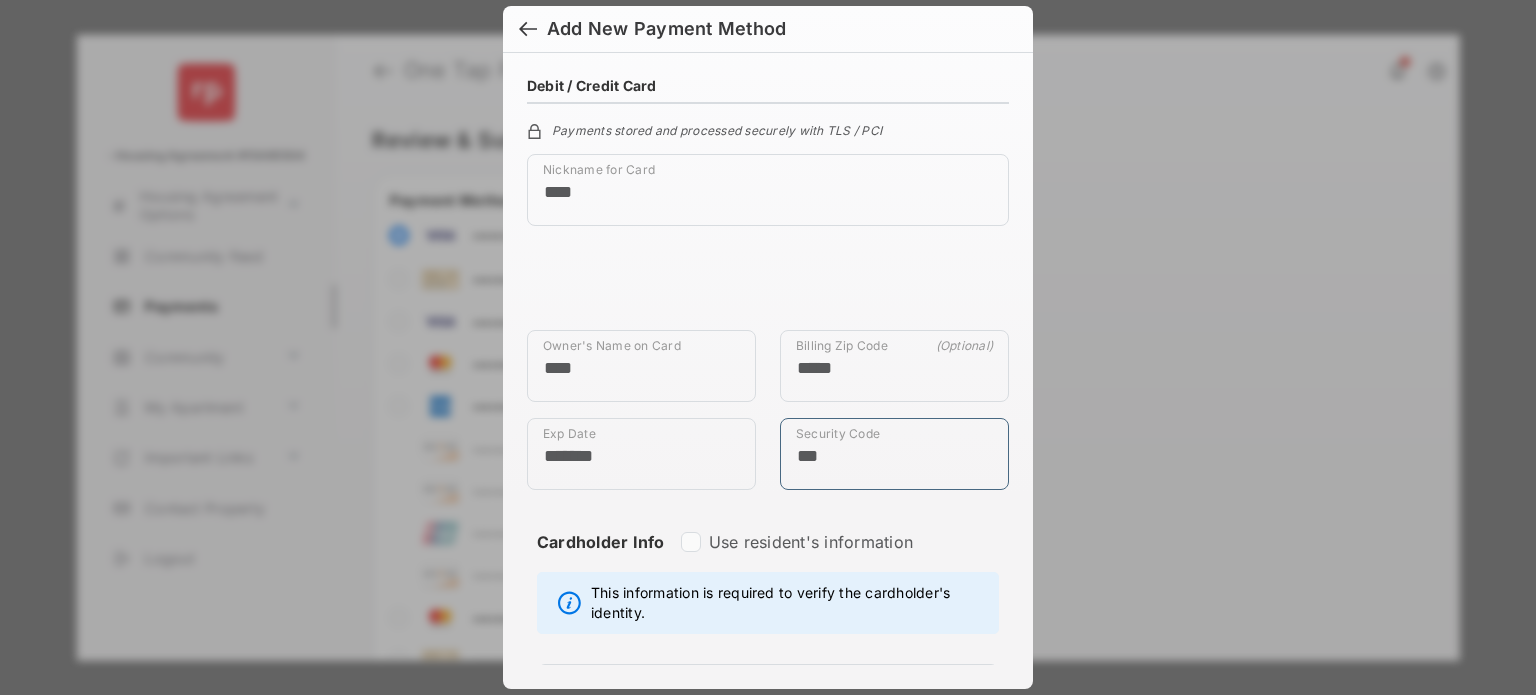 type on "***" 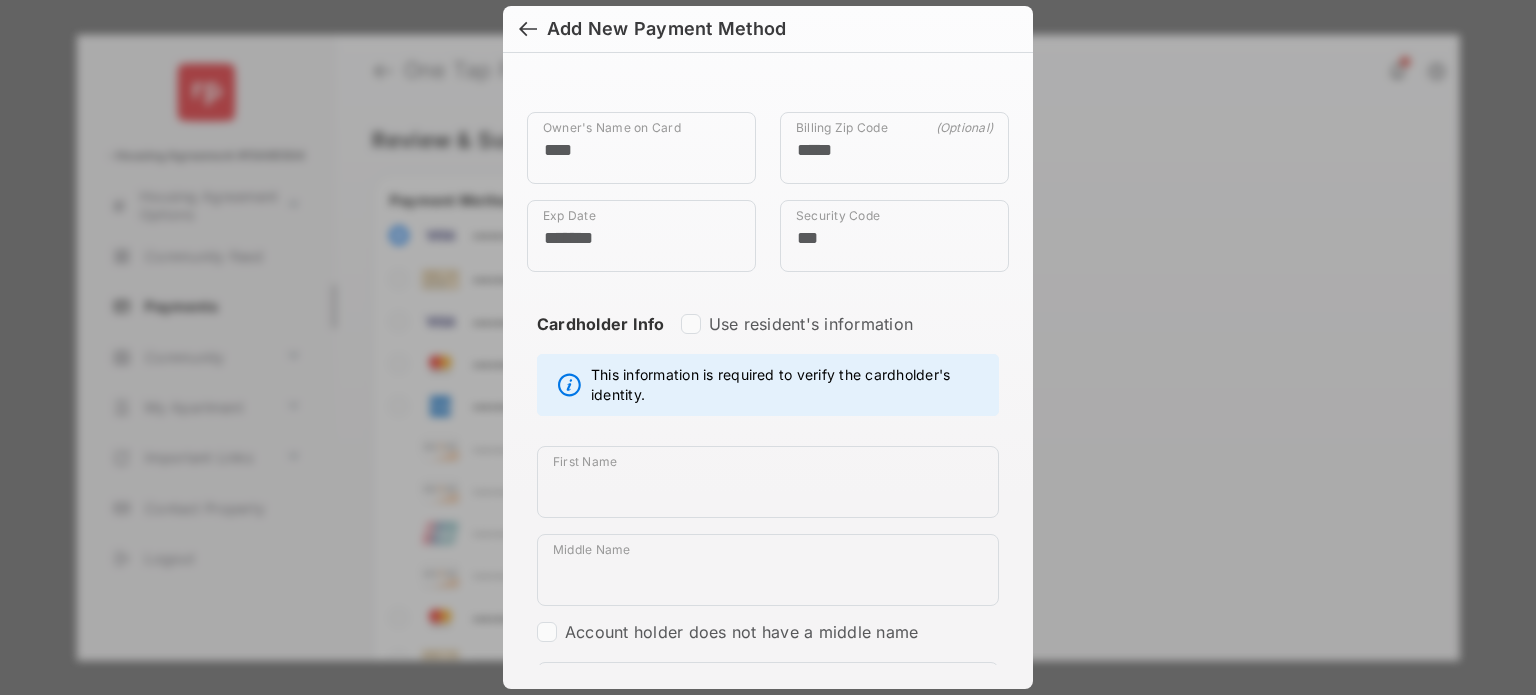 scroll, scrollTop: 219, scrollLeft: 0, axis: vertical 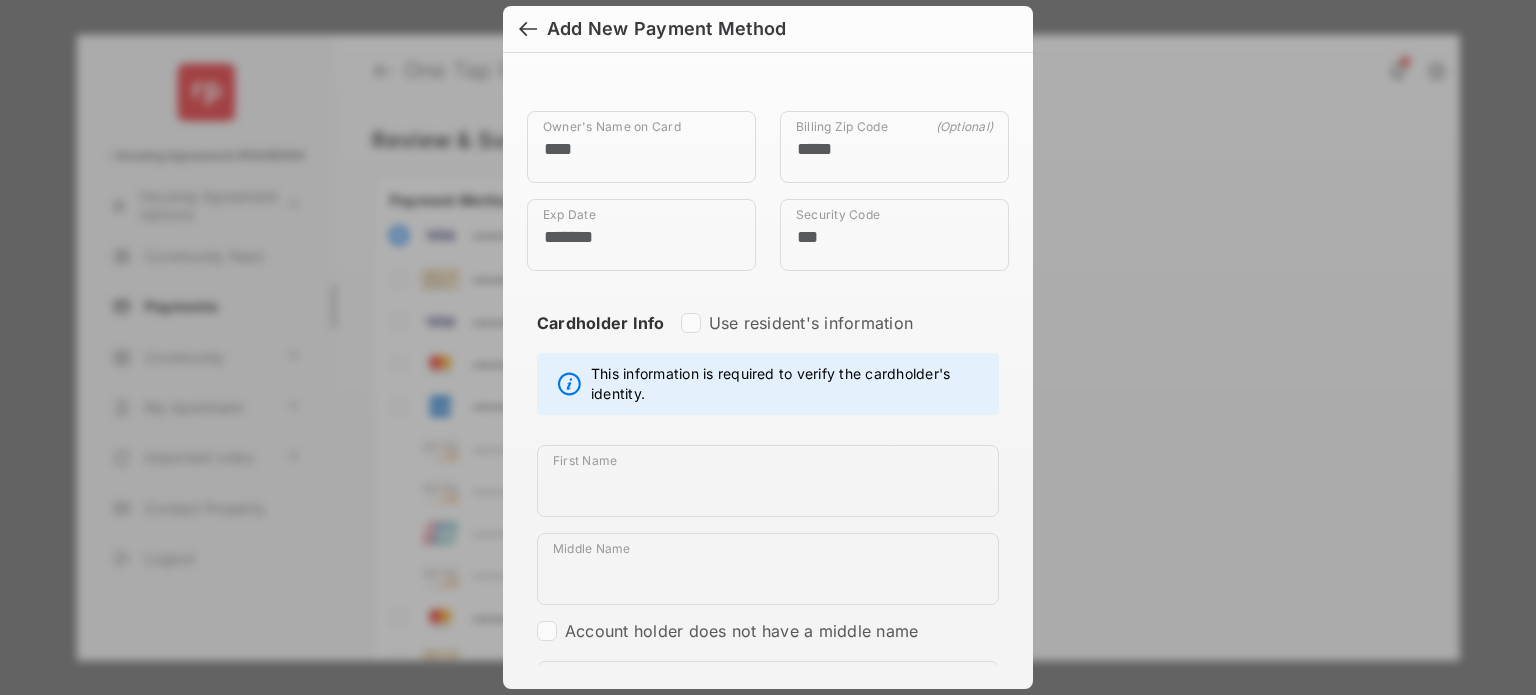 type on "*******" 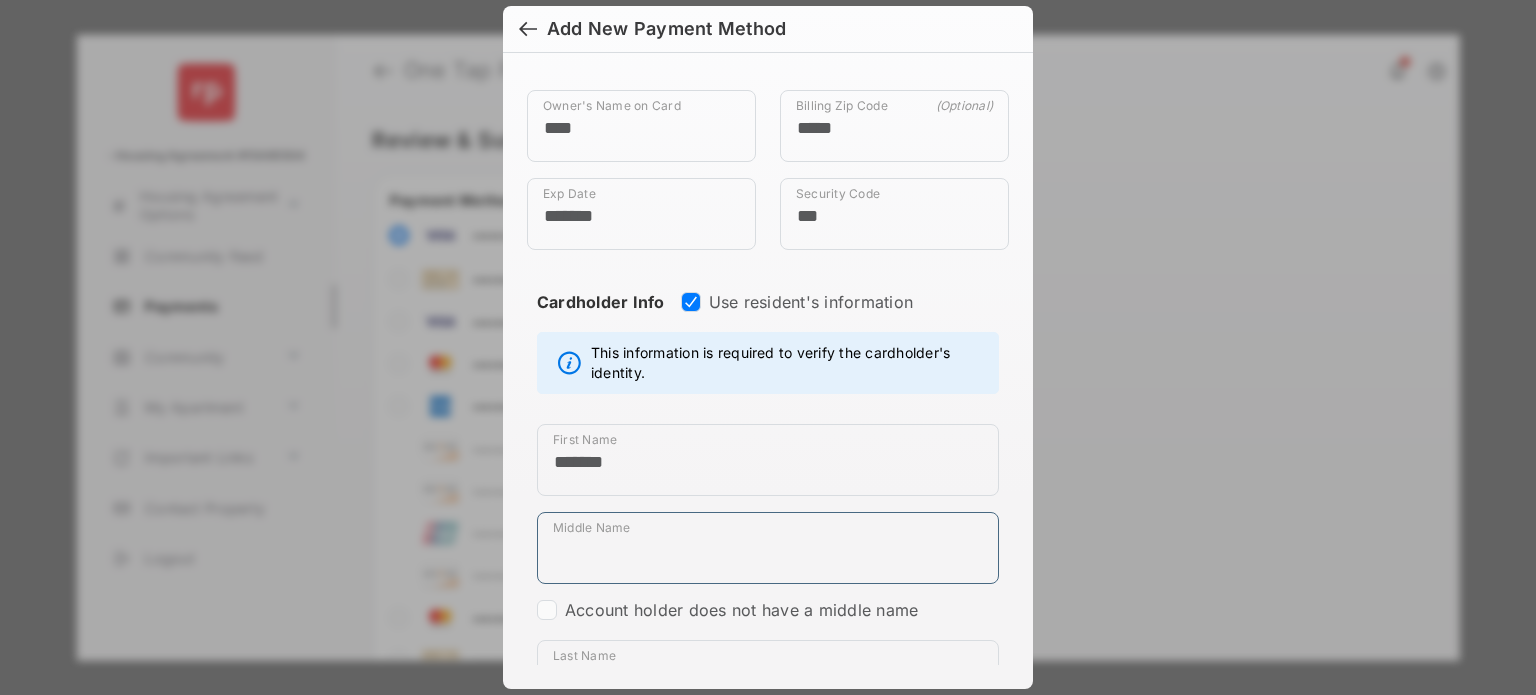 click on "Middle Name" at bounding box center (768, 548) 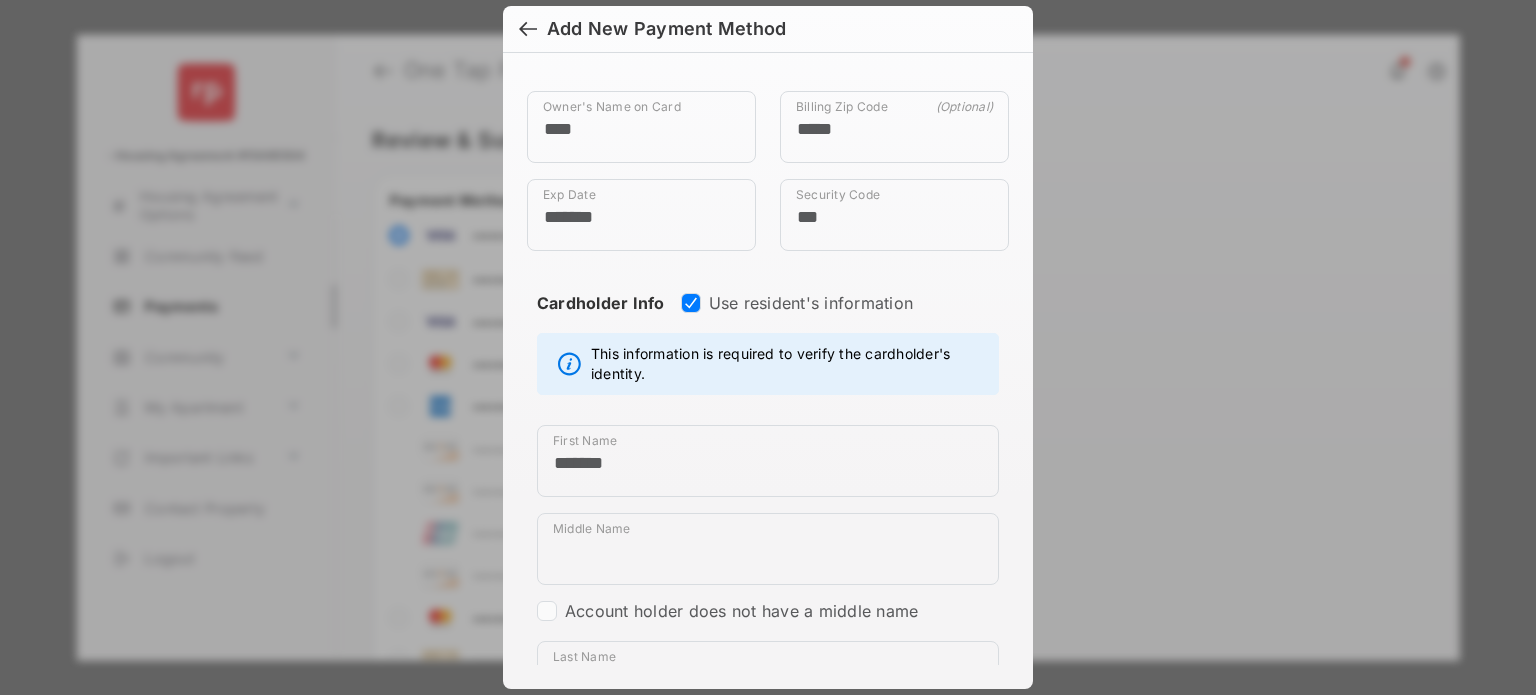 click on "Middle Name" at bounding box center [768, 557] 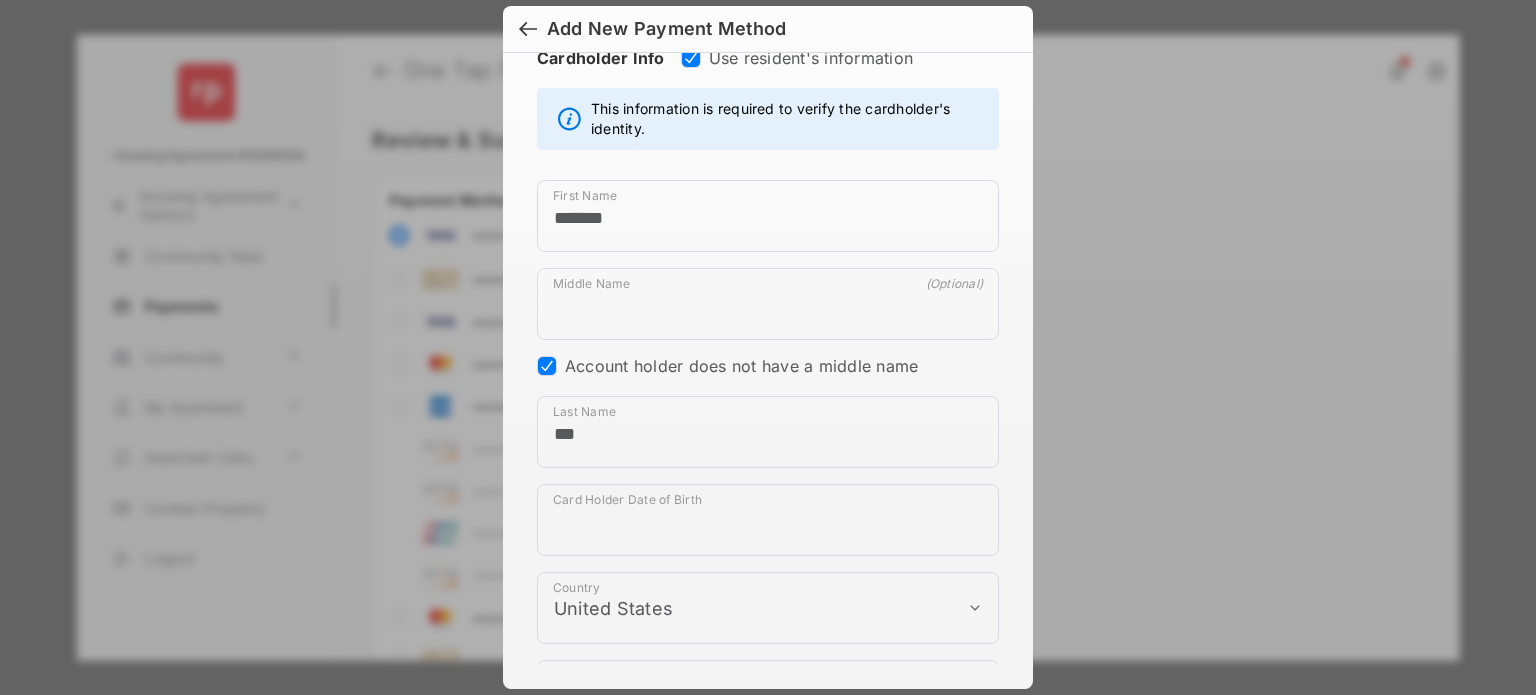 scroll, scrollTop: 486, scrollLeft: 0, axis: vertical 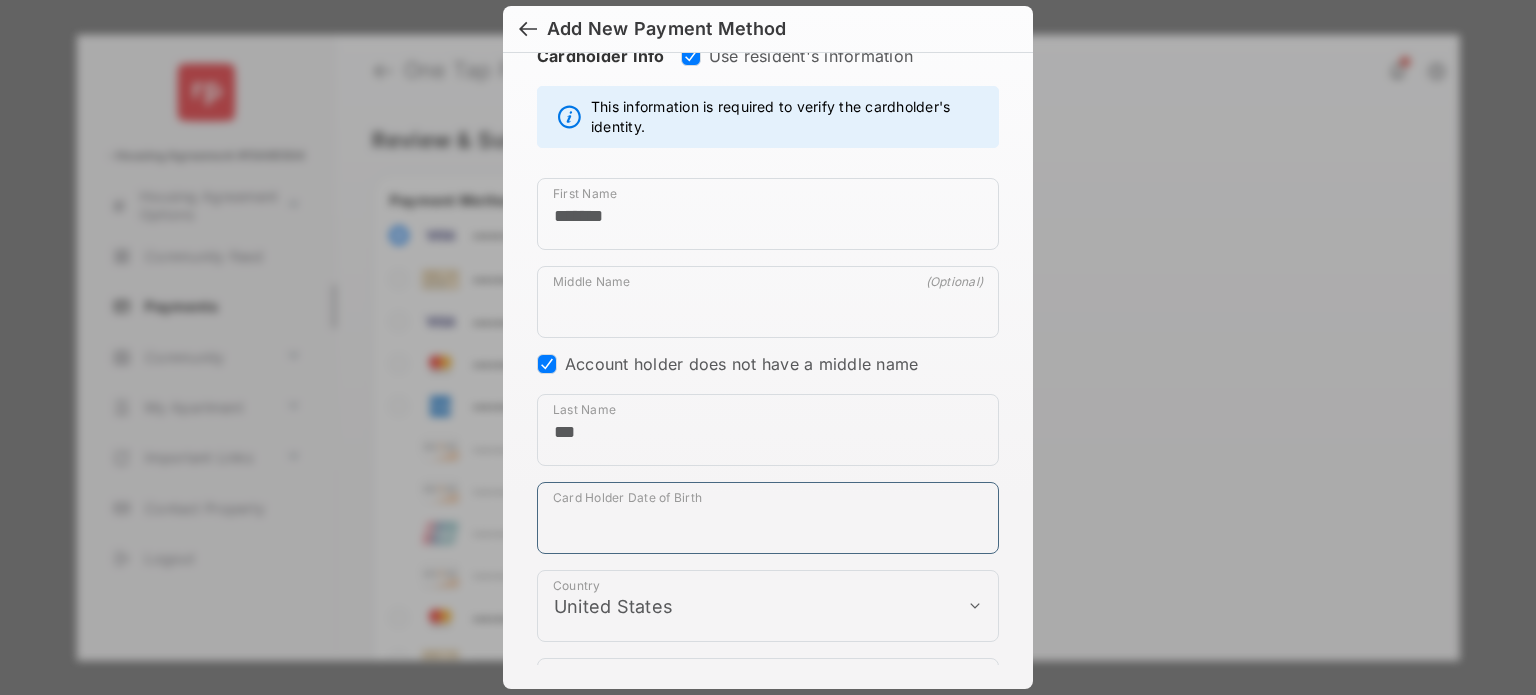 click on "Card Holder Date of Birth" at bounding box center (768, 518) 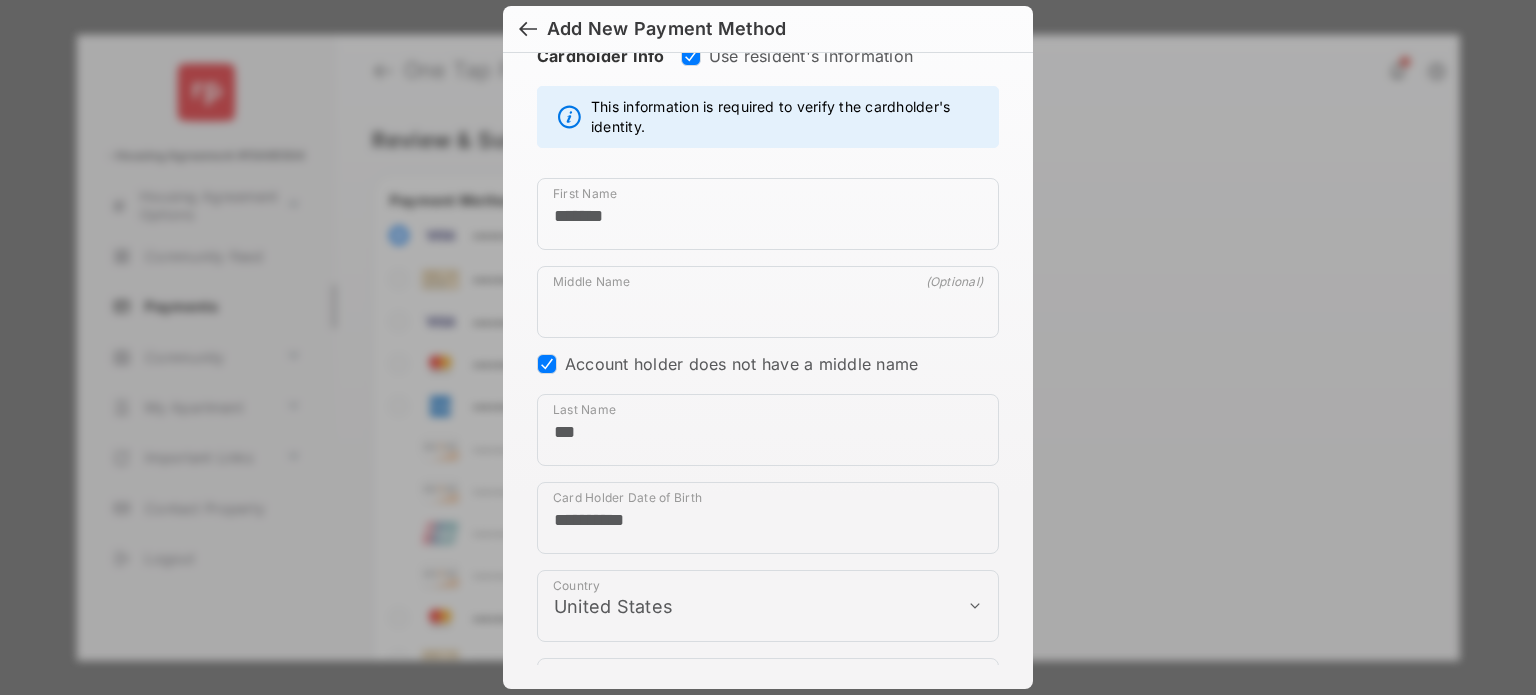 type on "**********" 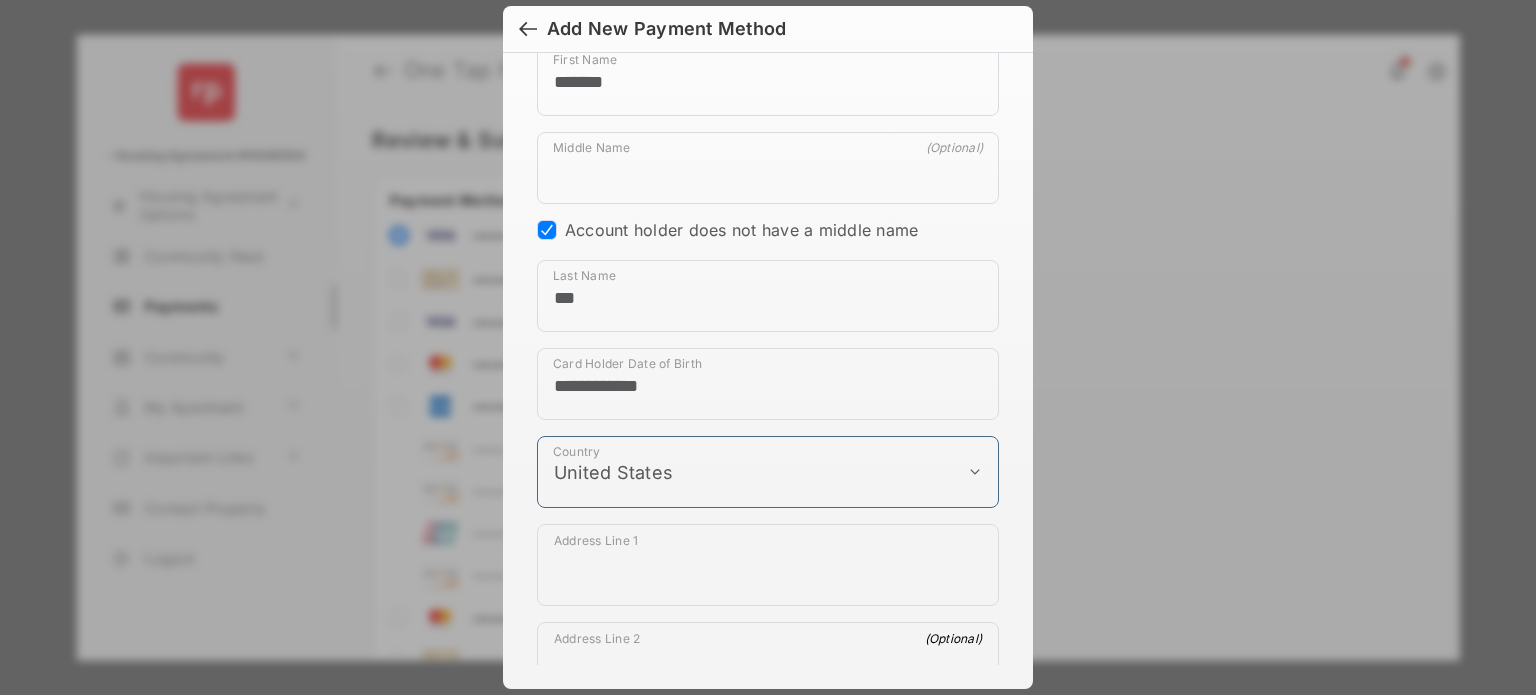 scroll, scrollTop: 775, scrollLeft: 0, axis: vertical 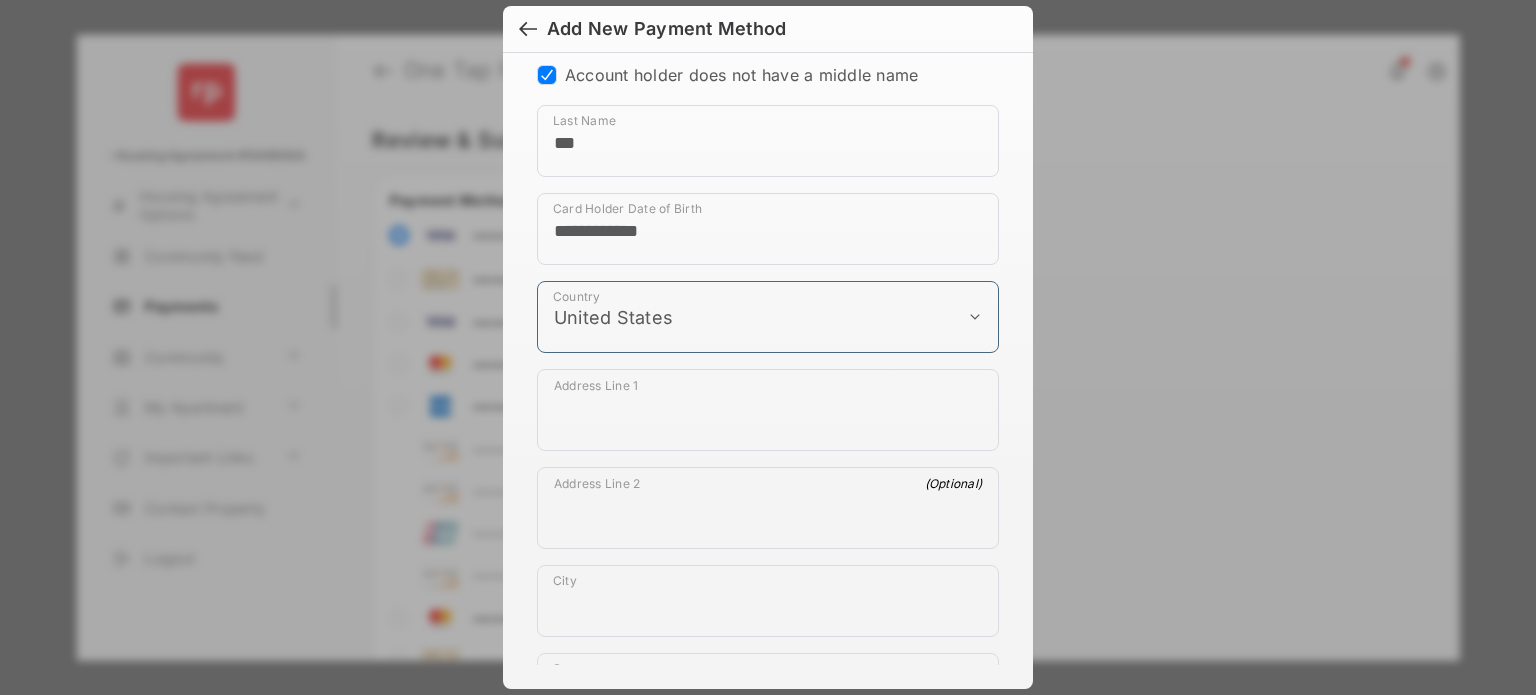 click on "Address Line 1" at bounding box center (768, 414) 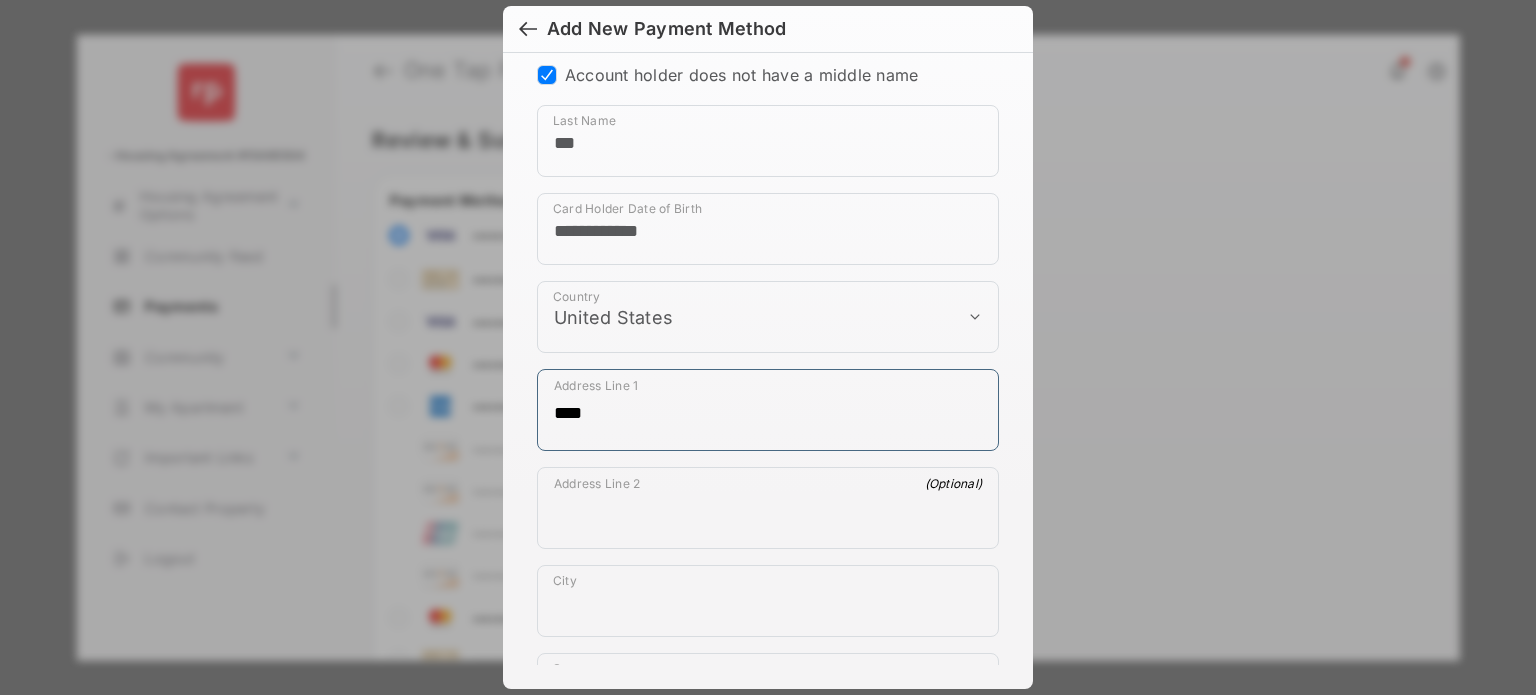 type on "****" 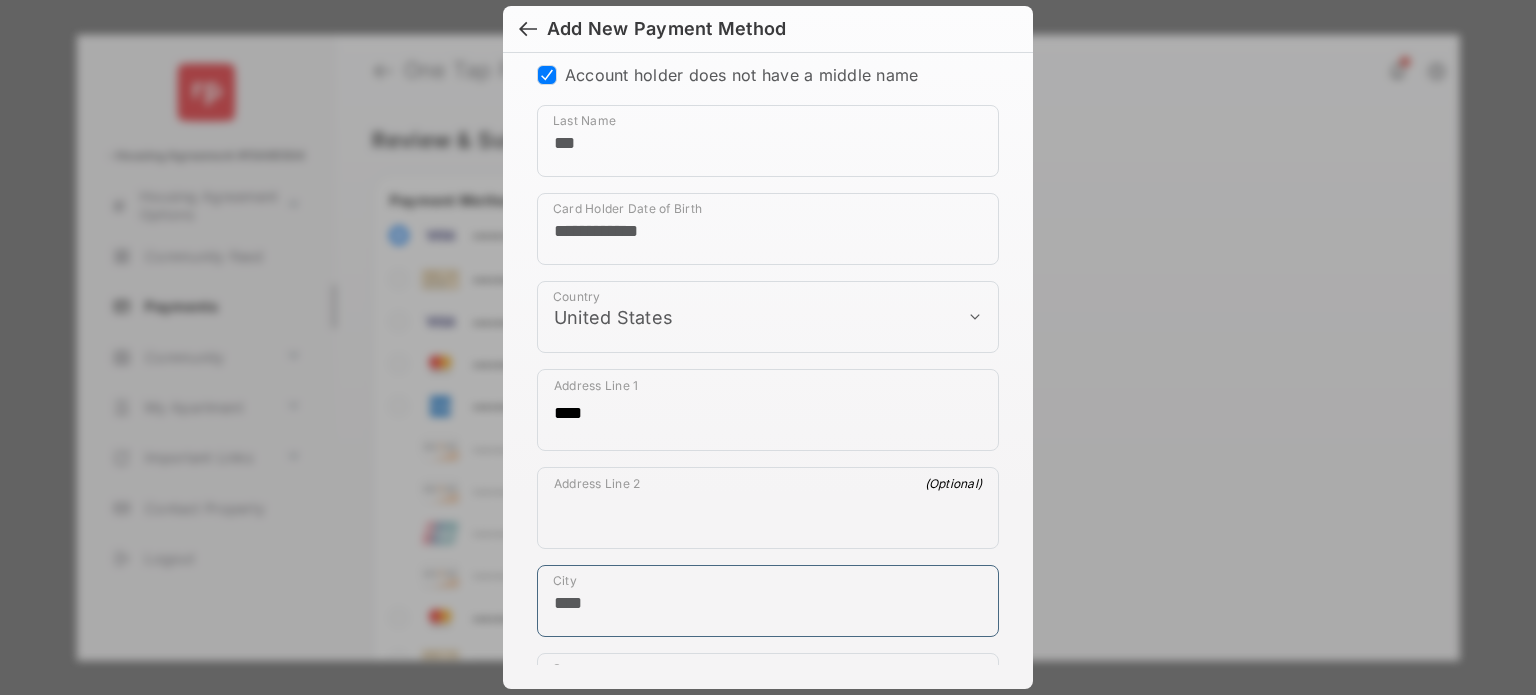 type on "****" 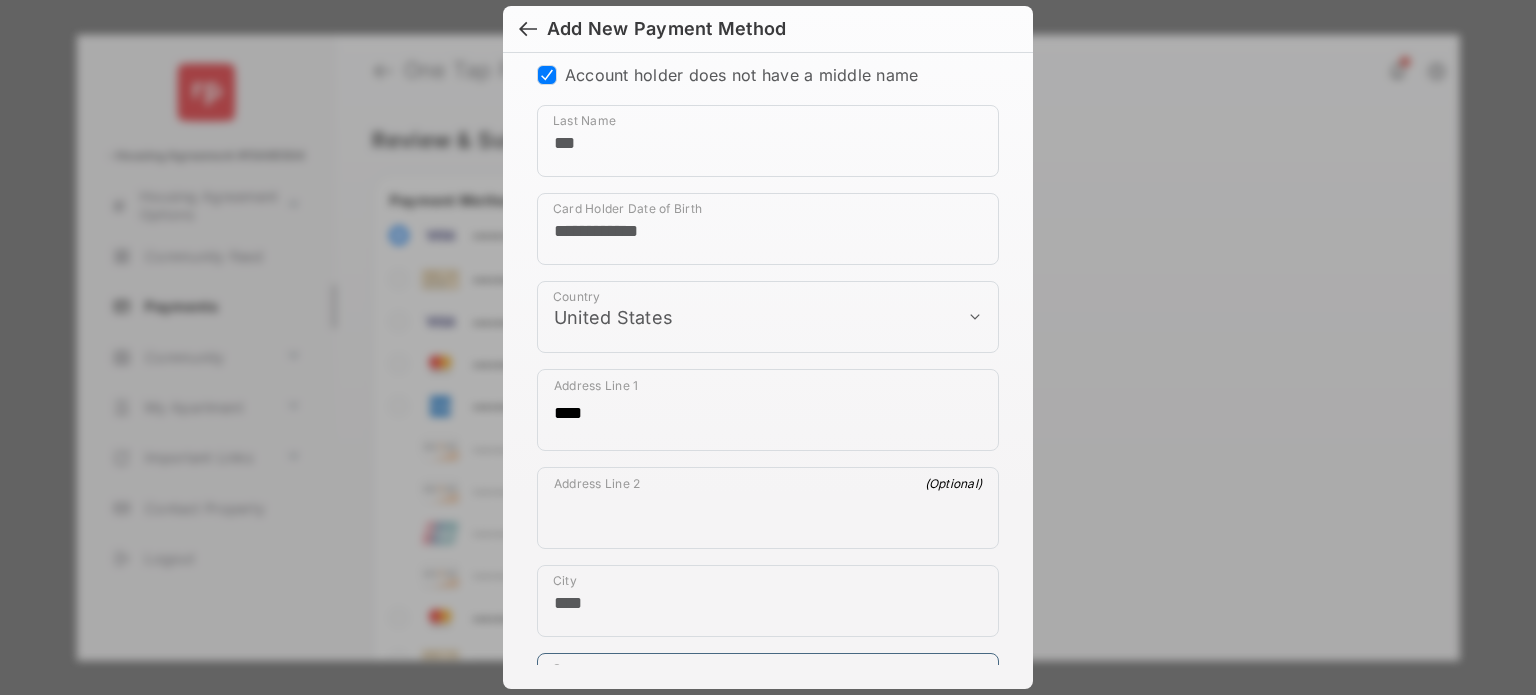 scroll, scrollTop: 832, scrollLeft: 0, axis: vertical 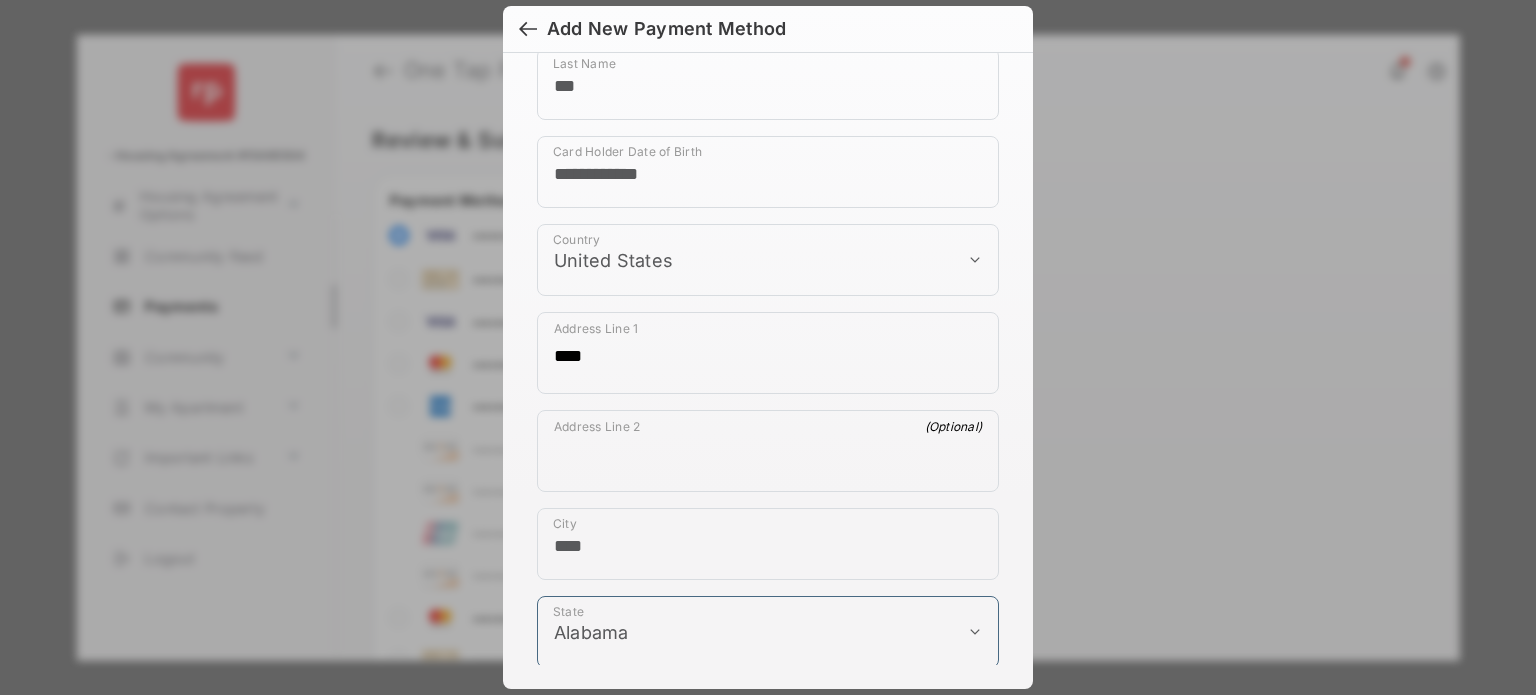 select on "**" 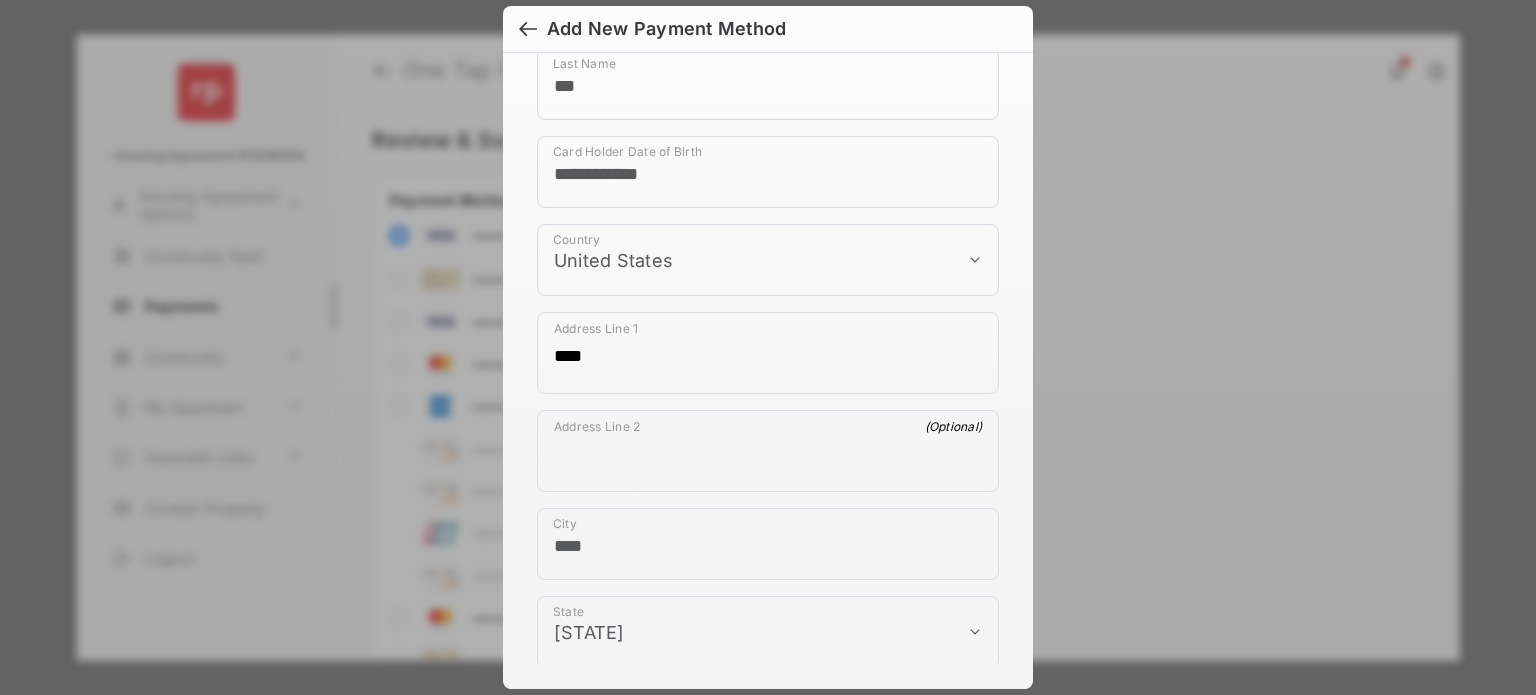 scroll, scrollTop: 1180, scrollLeft: 0, axis: vertical 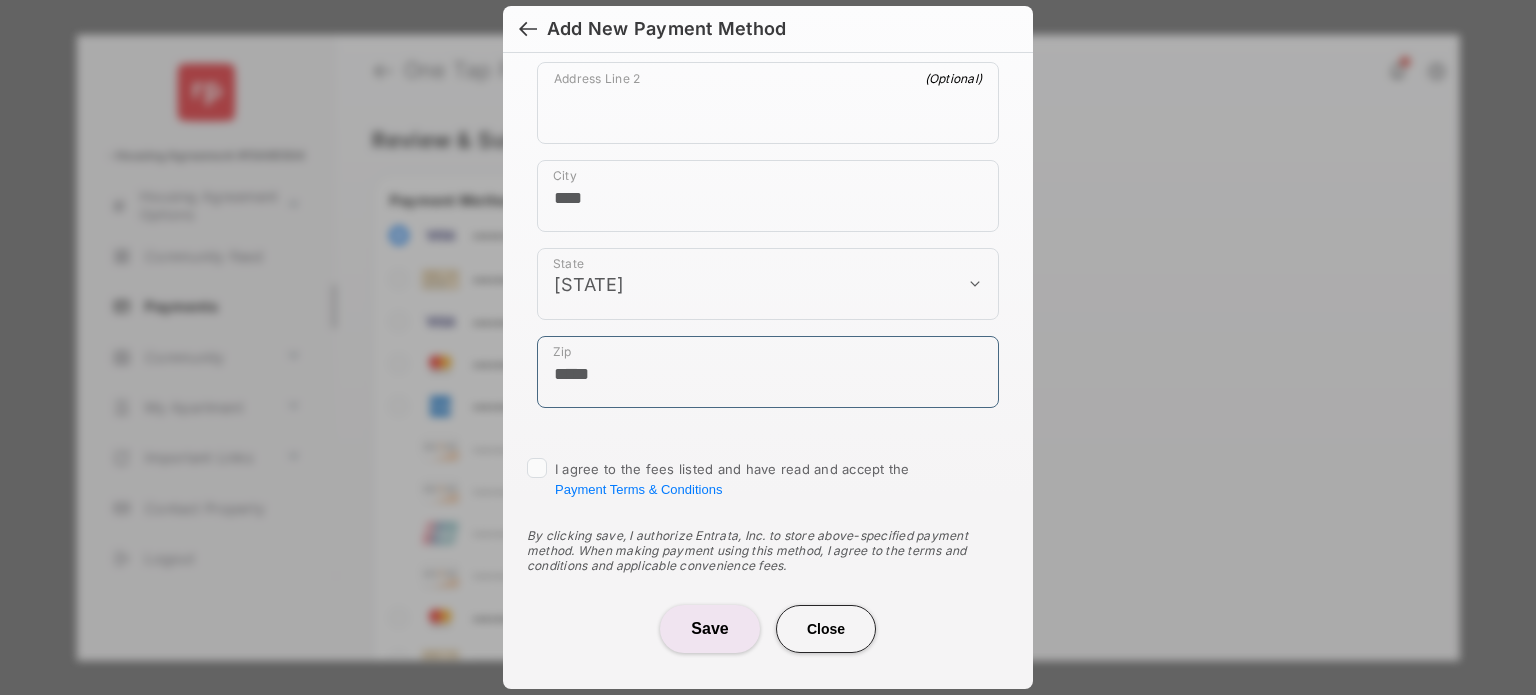 type on "*****" 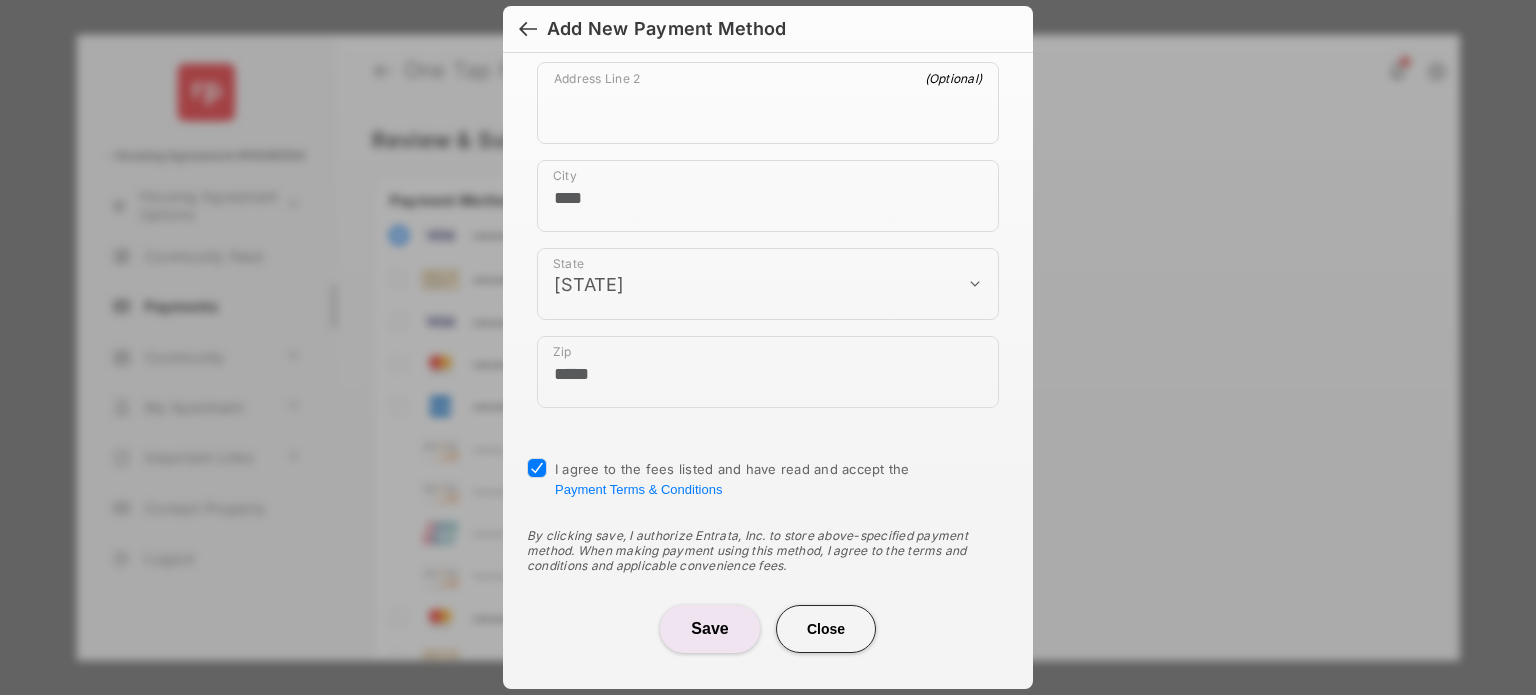 click on "Save" at bounding box center [710, 629] 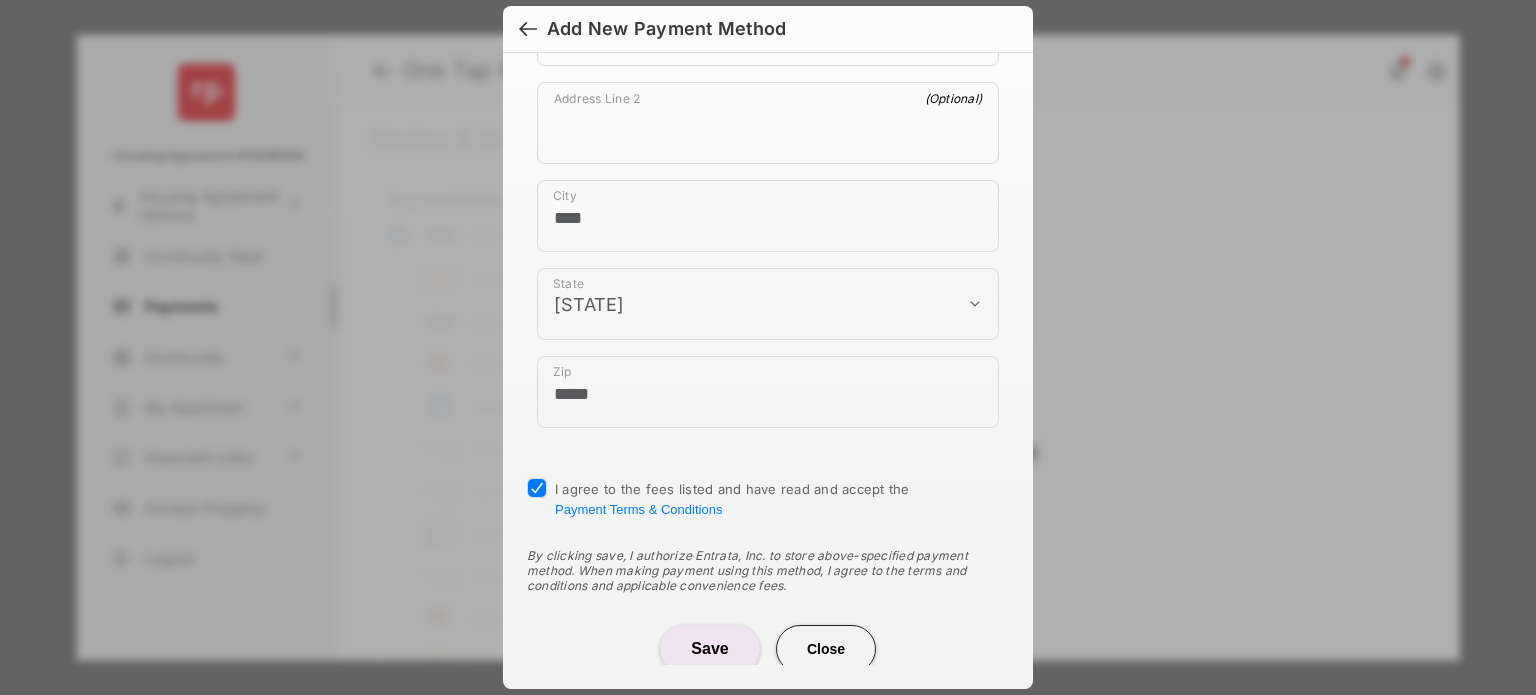 scroll, scrollTop: 1180, scrollLeft: 0, axis: vertical 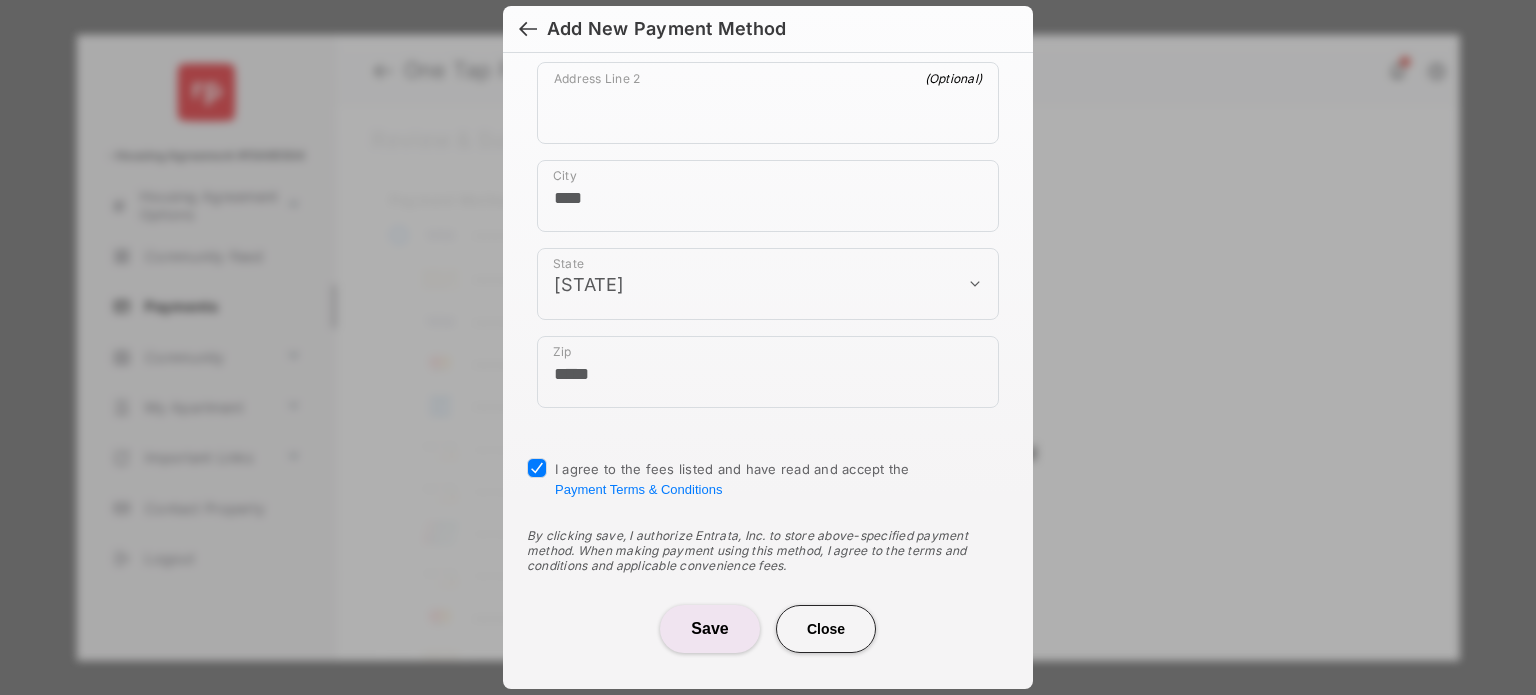 click on "Save" at bounding box center [710, 629] 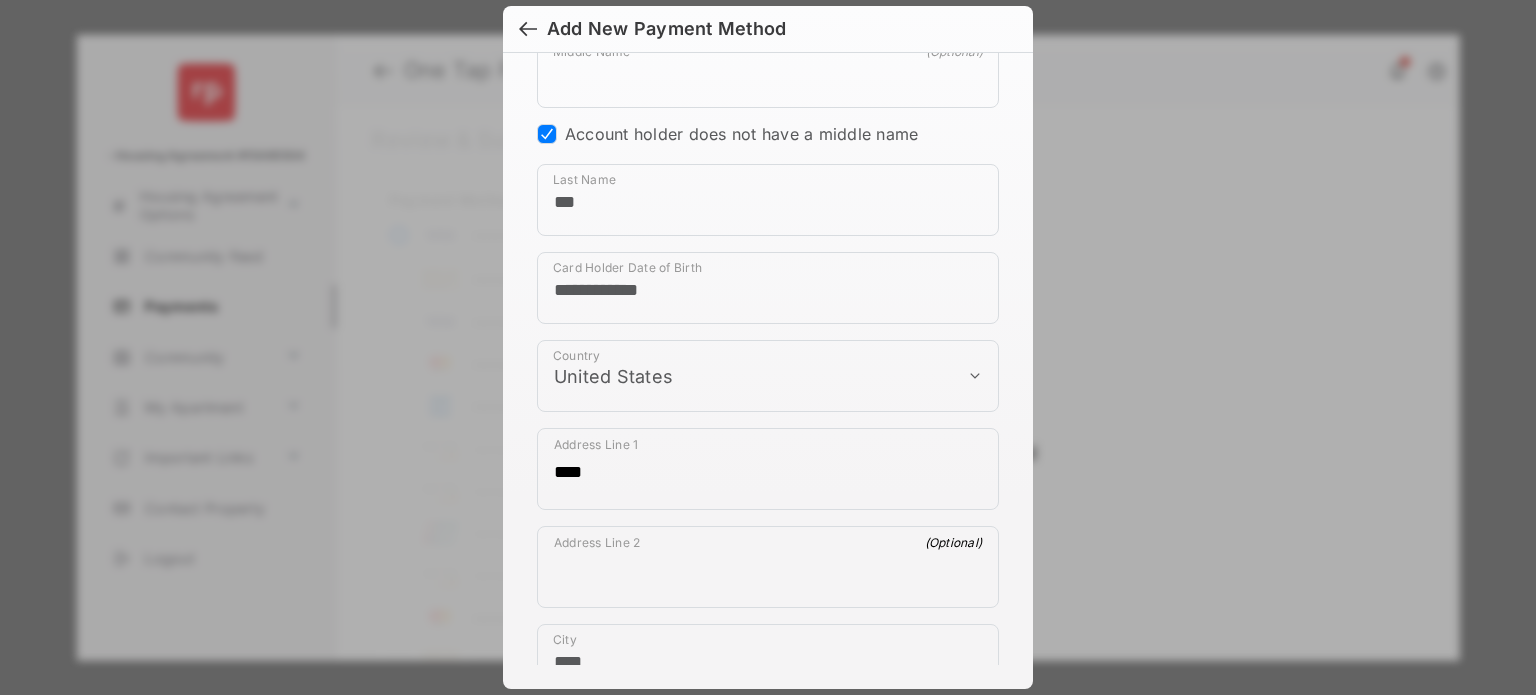 scroll, scrollTop: 716, scrollLeft: 0, axis: vertical 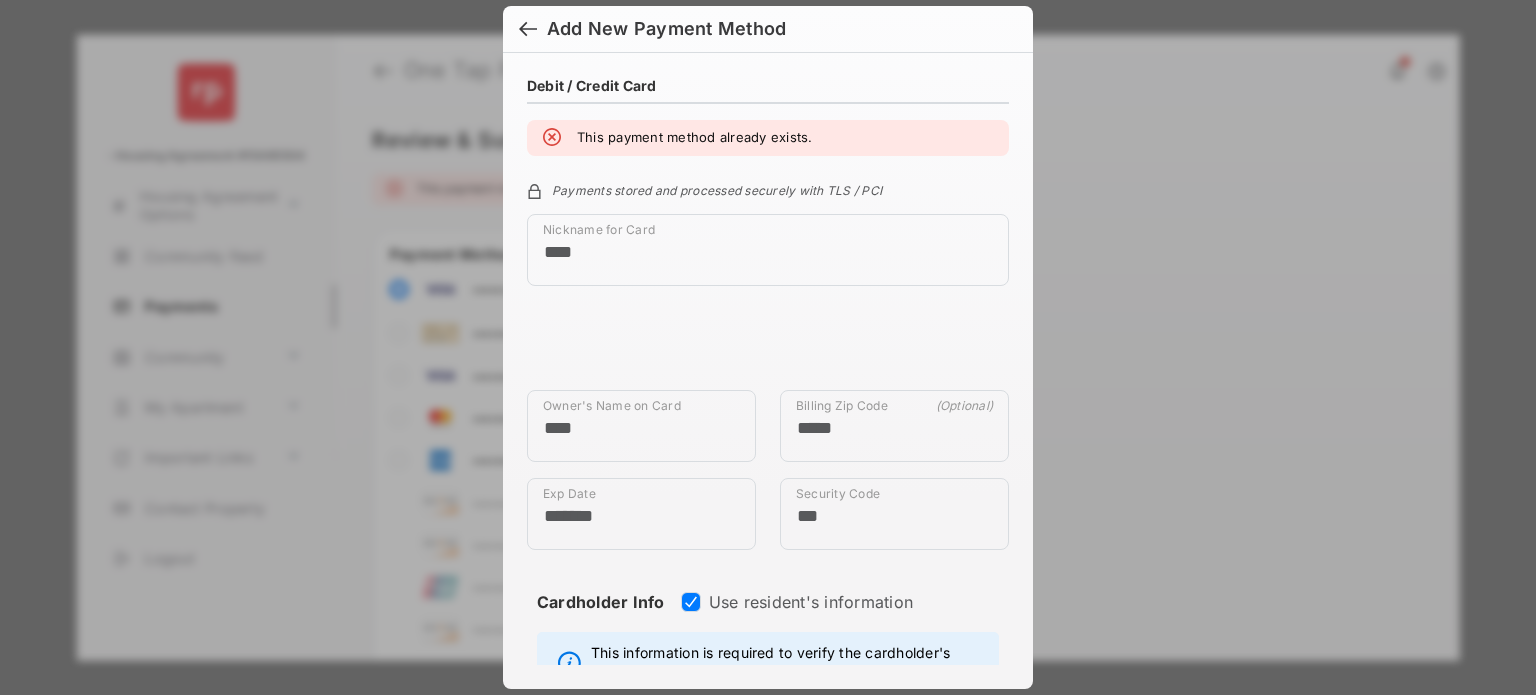 type on "****" 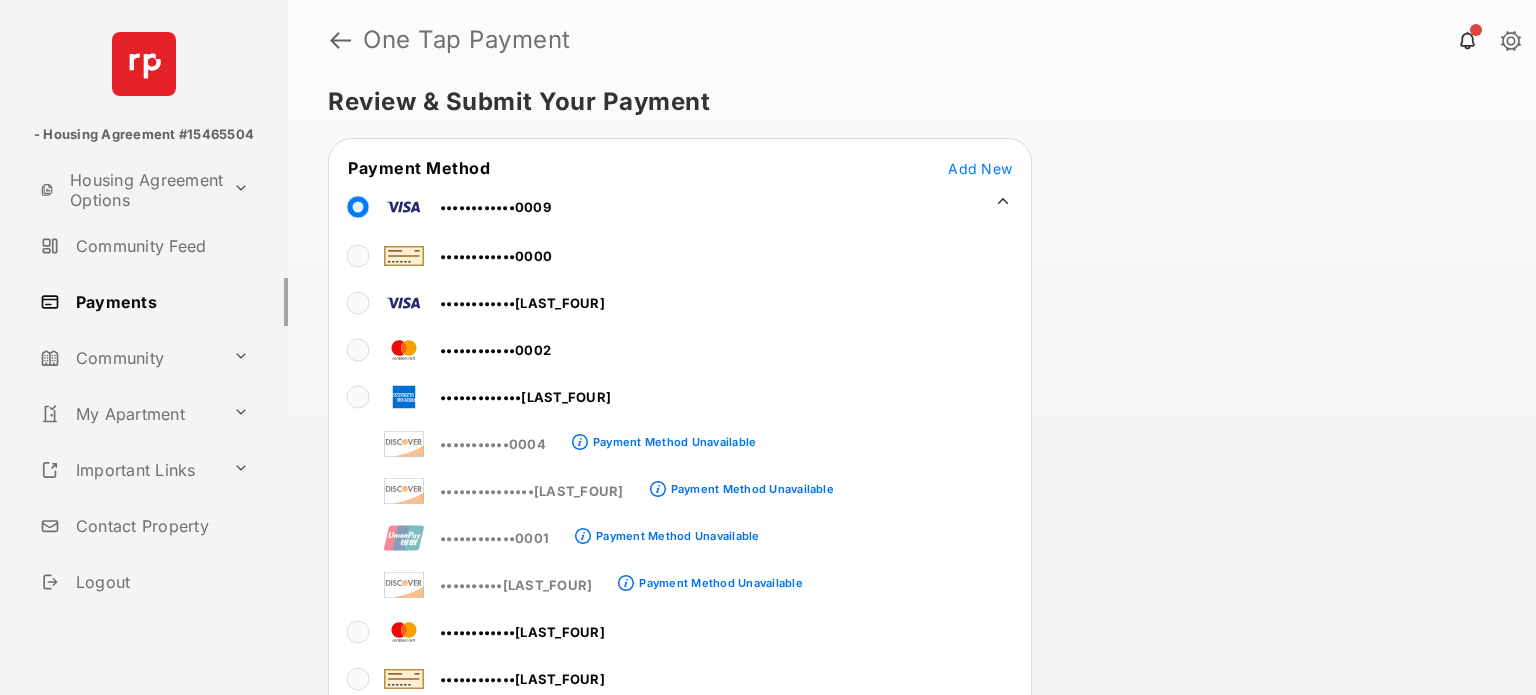 scroll, scrollTop: 0, scrollLeft: 0, axis: both 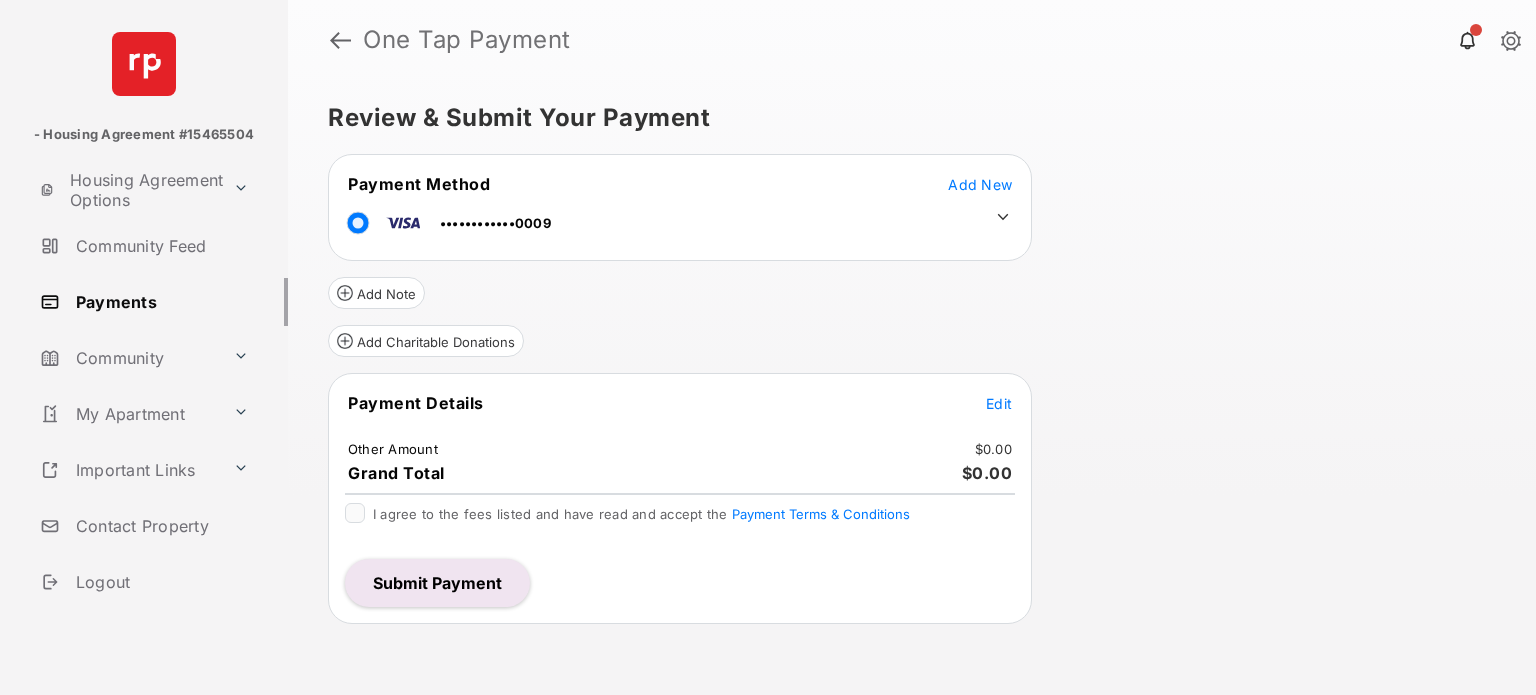 click 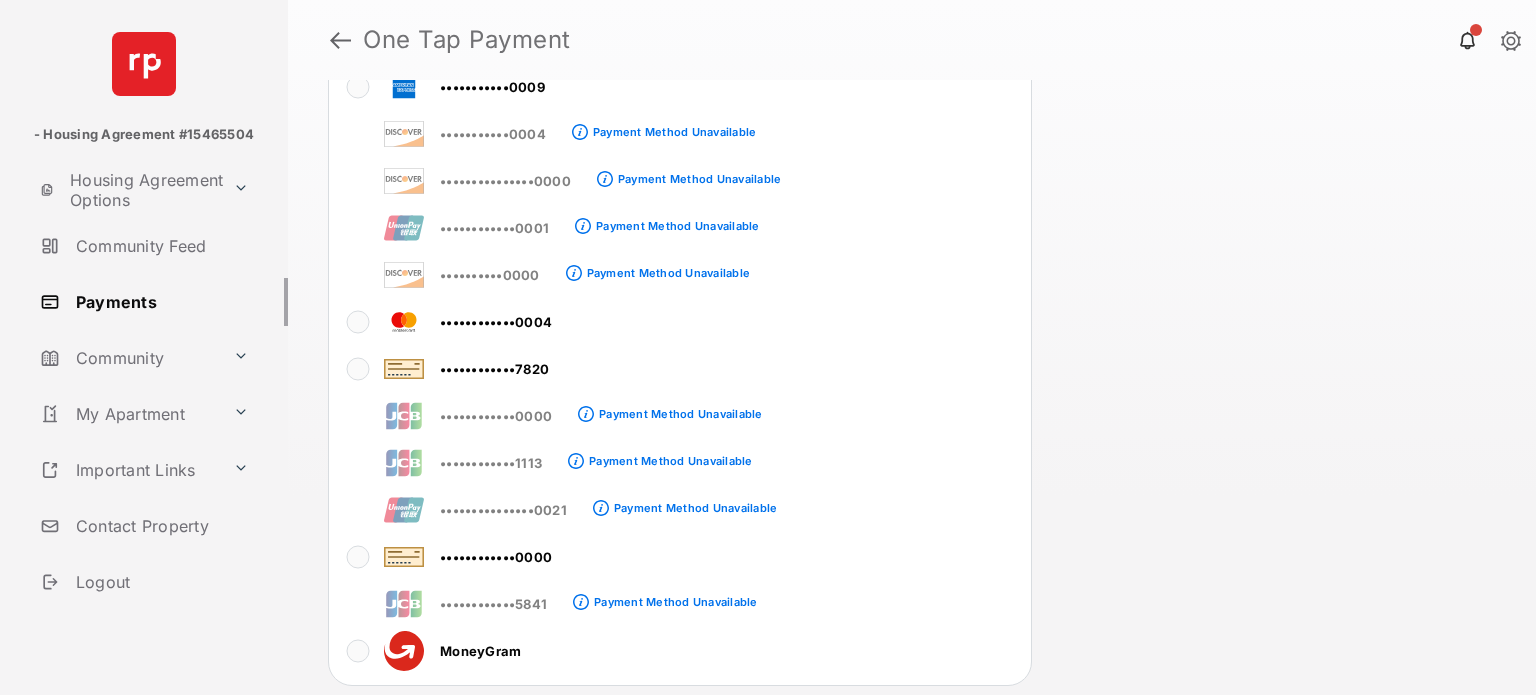 scroll, scrollTop: 0, scrollLeft: 0, axis: both 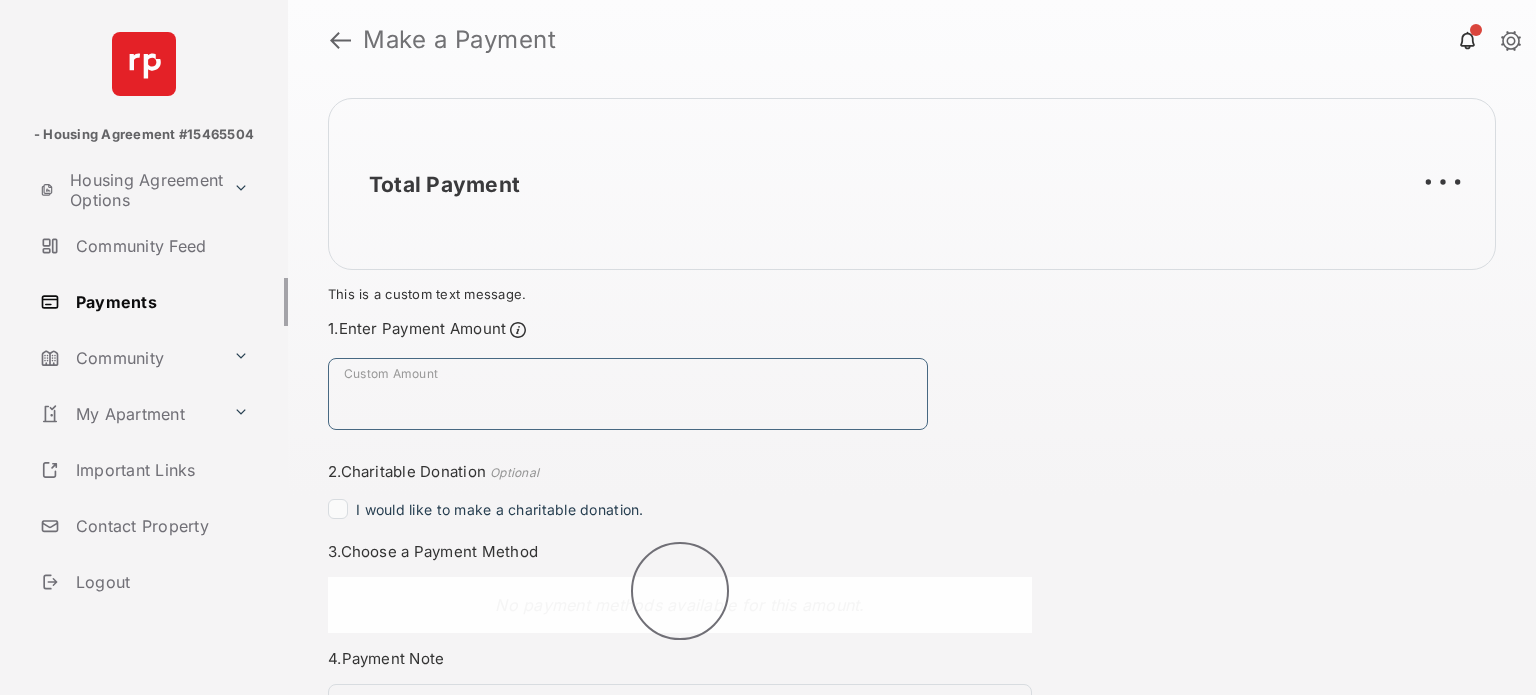 click on "Custom Amount" at bounding box center [628, 394] 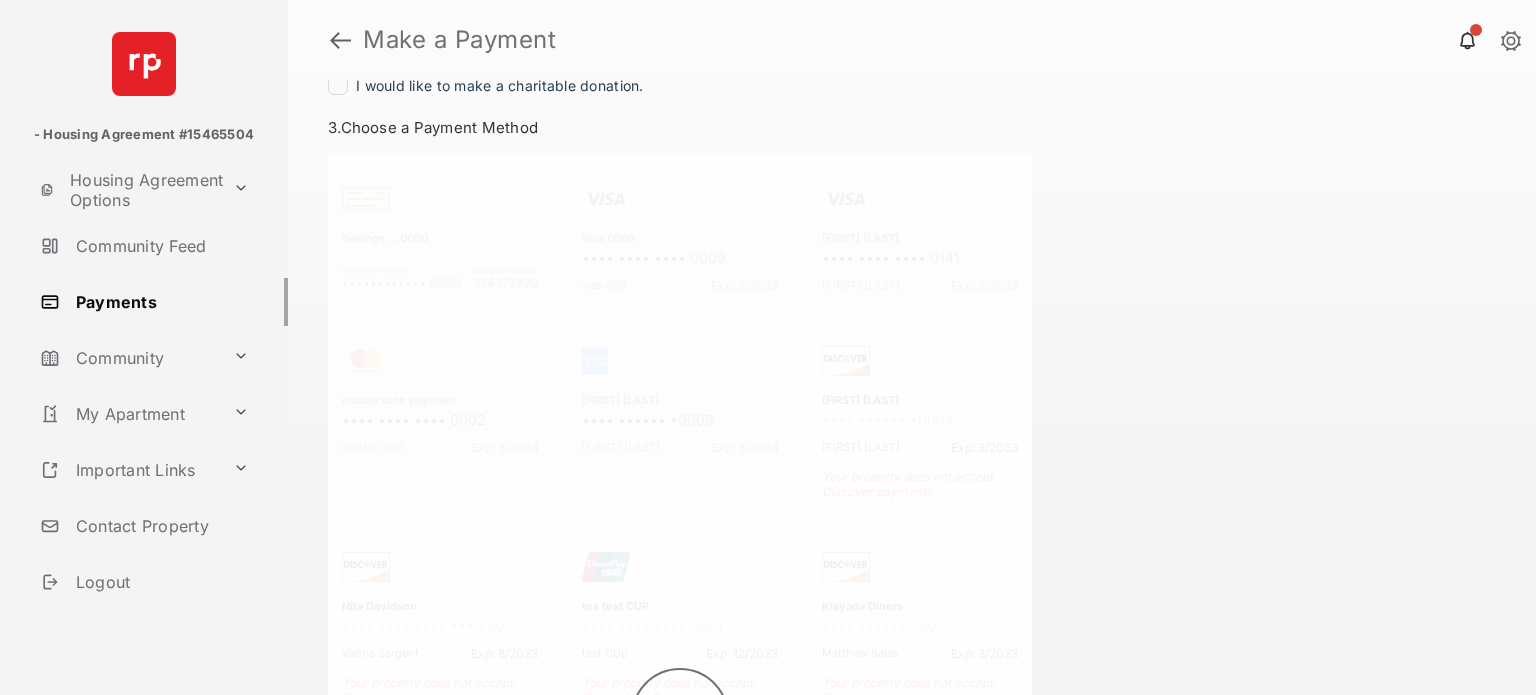 scroll, scrollTop: 0, scrollLeft: 0, axis: both 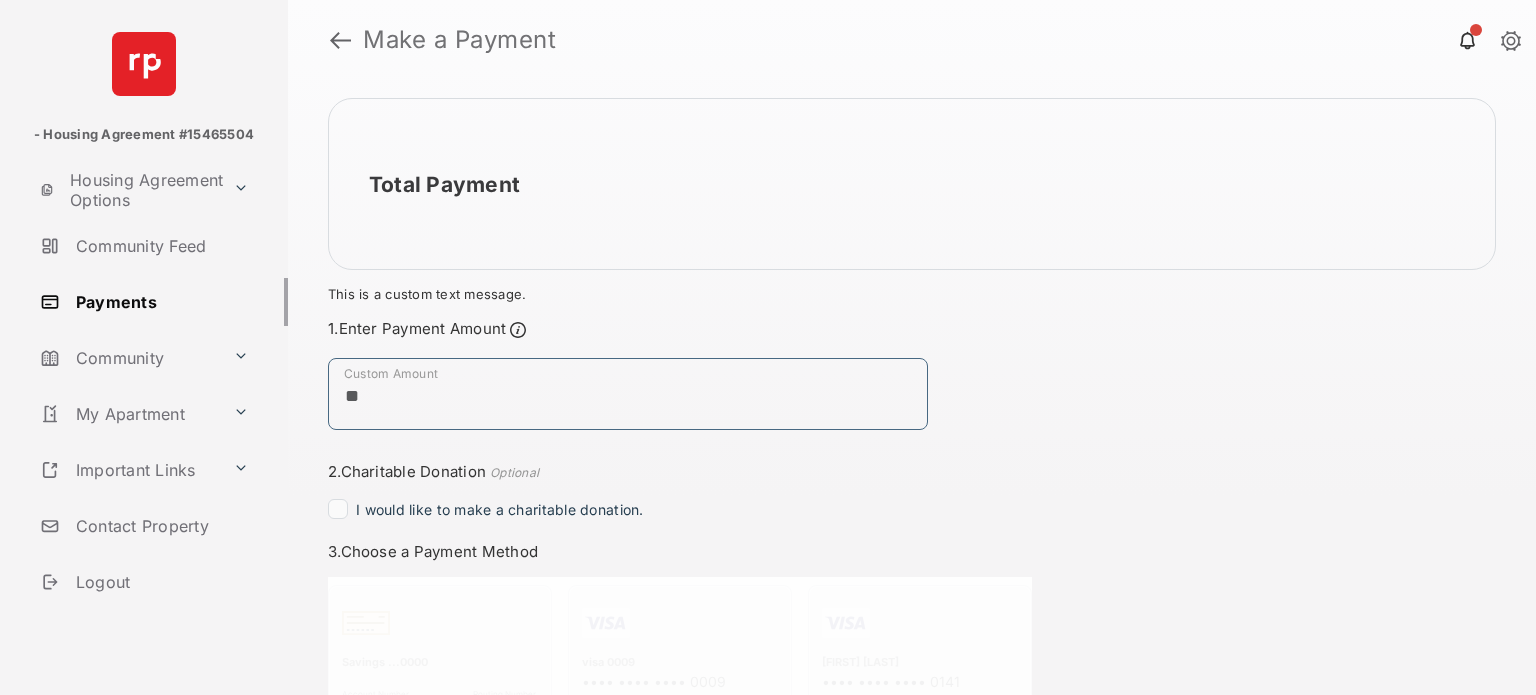 type on "**" 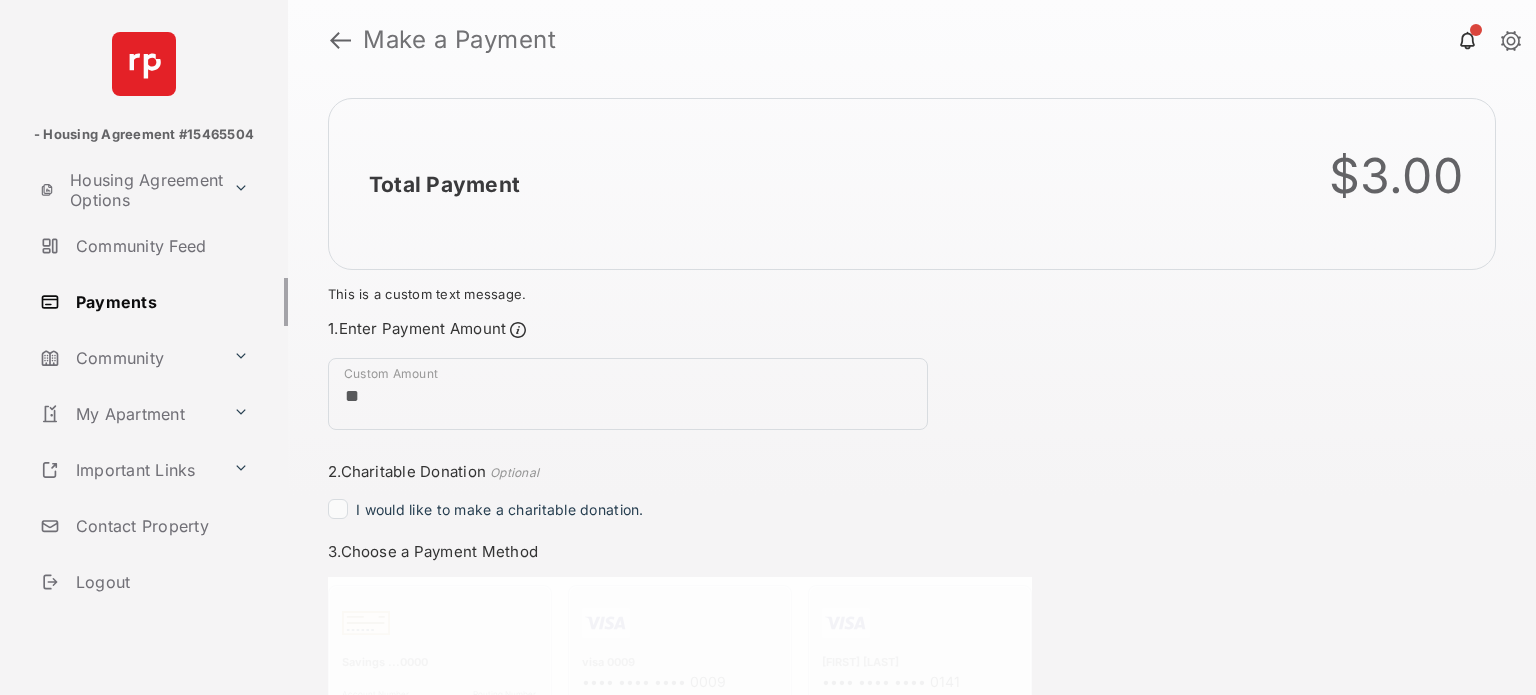 click on "1.  Enter Payment Amount Custom Amount ** 2.  Charitable Donation Optional I would like to make a charitable donation. 3.  Choose a Payment Method Savings ...0000 Account Number •••••••••••• 0000 Routing Number 324377820 visa 0009 •••• •••• •••• 0009 vias 009 Exp: 3/2033[FIRST] [LAST] •••• •••• •••• 0141[FIRST] [LAST] Exp: 3/2033   master auto payment •••• •••• •••• 0002 master card Exp: 3/2033[FIRST] [LAST] •••• •••••• •0009[FIRST] [LAST] Exp: 3/2033[FIRST] [LAST] •••• •••••• •0004[FIRST] [LAST] Exp: 3/2033 Your property does not accept Discover payments[FIRST] [LAST] •••• •••• •••0 000[FIRST] [LAST] Exp: 8/2033 Your property does not accept Discover payments[FIRST] [LAST] •••• •••• •••• 0001[FIRST] [LAST] Exp: 12/2033 Your property does not accept China UnionPay payments[FIRST] Diners •••• •••••• 0000" at bounding box center [680, 1026] 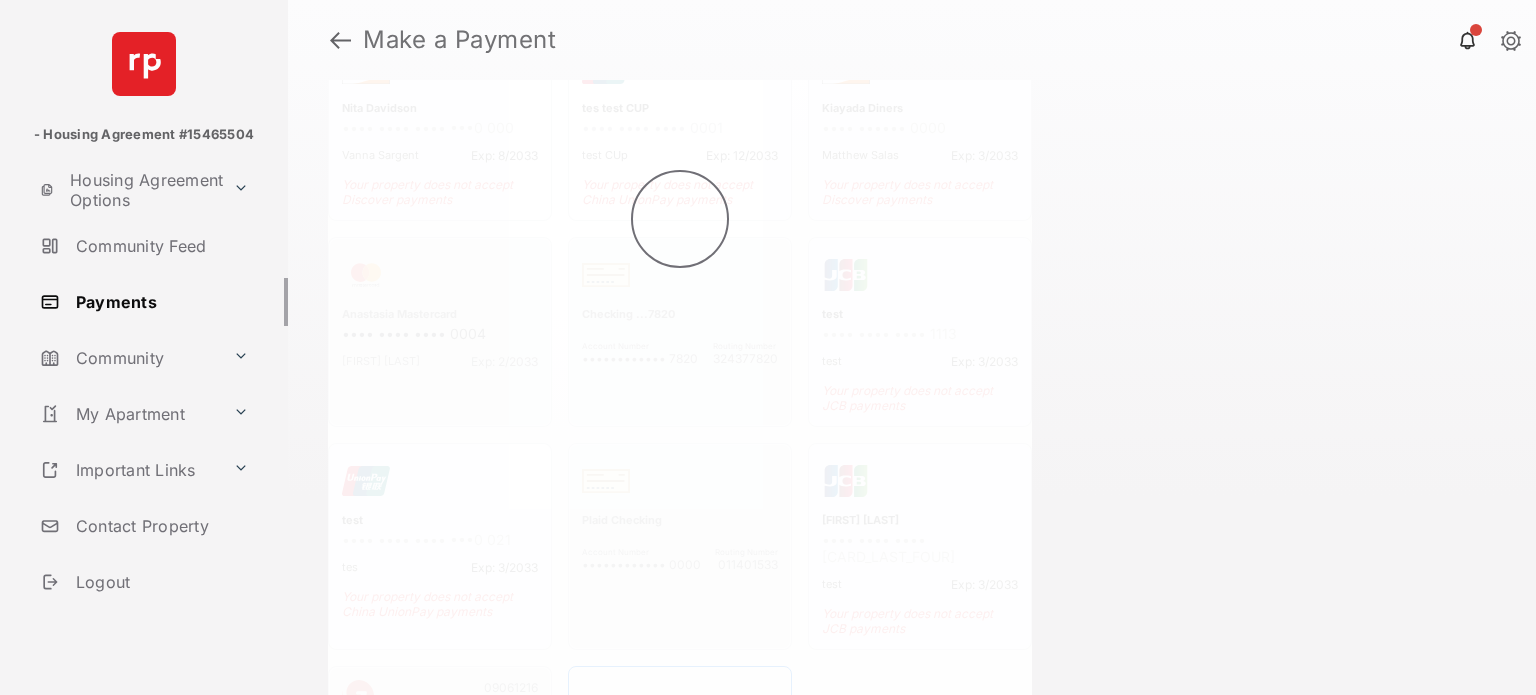 scroll, scrollTop: 923, scrollLeft: 0, axis: vertical 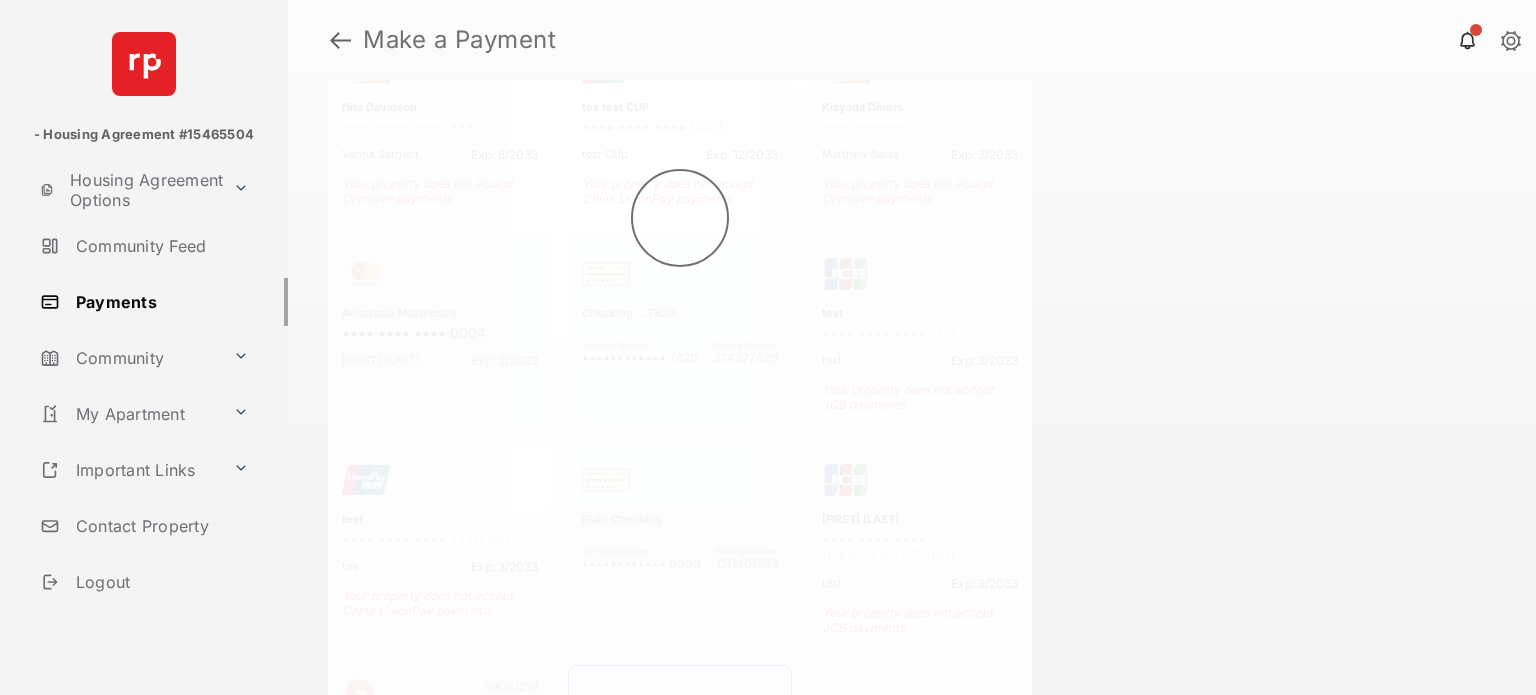 click at bounding box center [680, 232] 